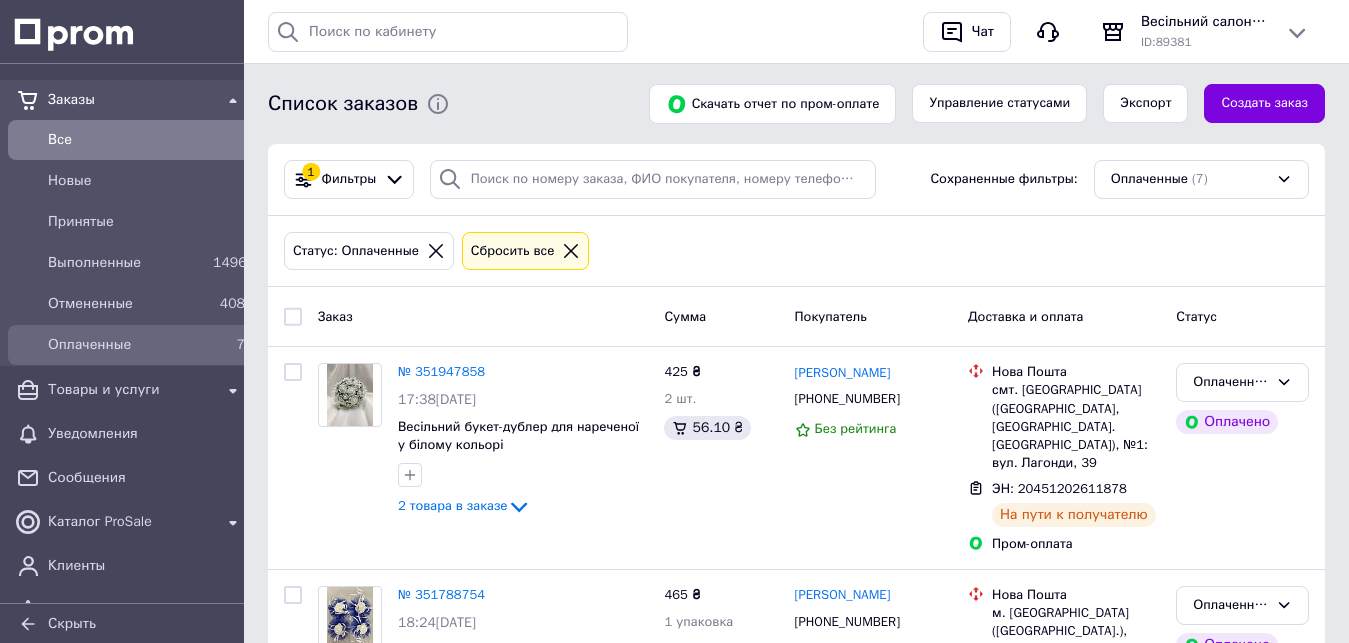 scroll, scrollTop: 0, scrollLeft: 0, axis: both 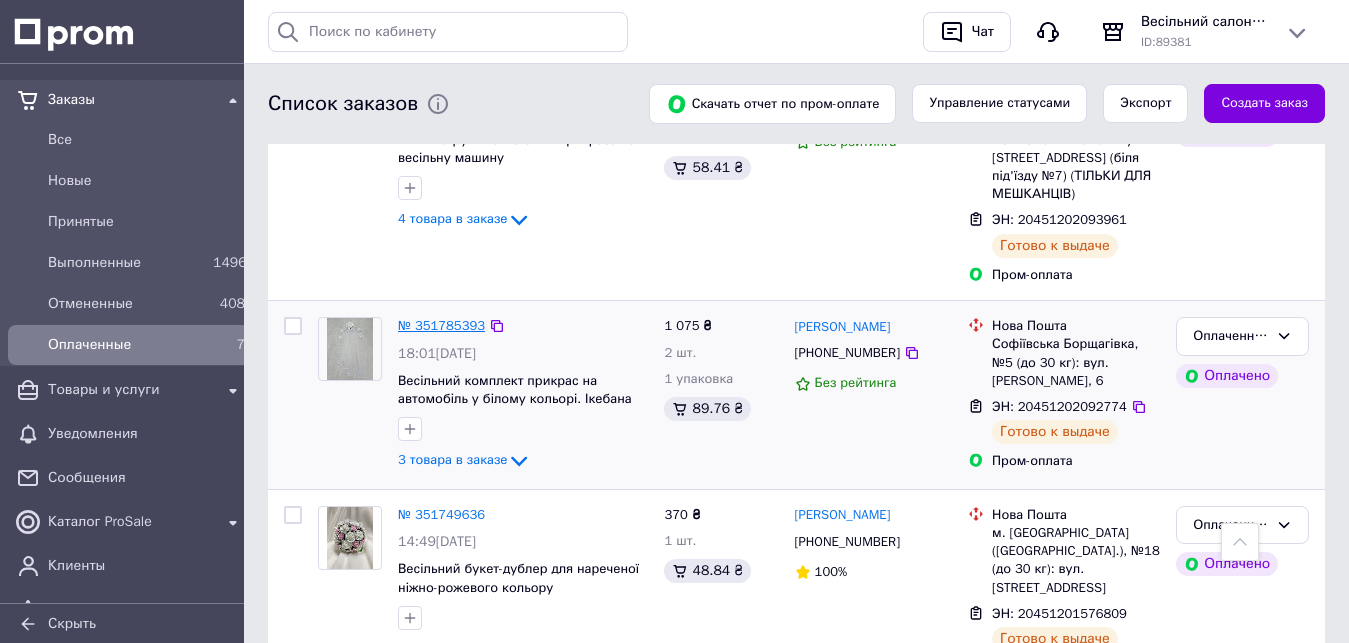 click on "№ 351785393" at bounding box center (441, 325) 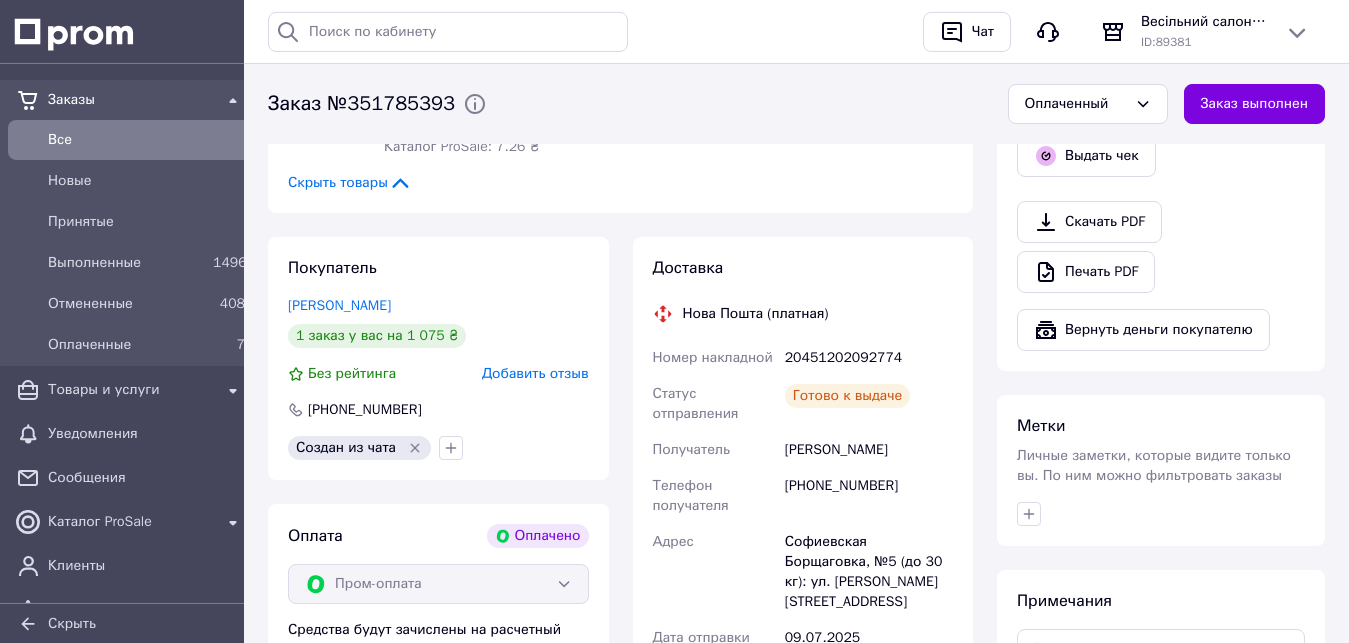 scroll, scrollTop: 714, scrollLeft: 0, axis: vertical 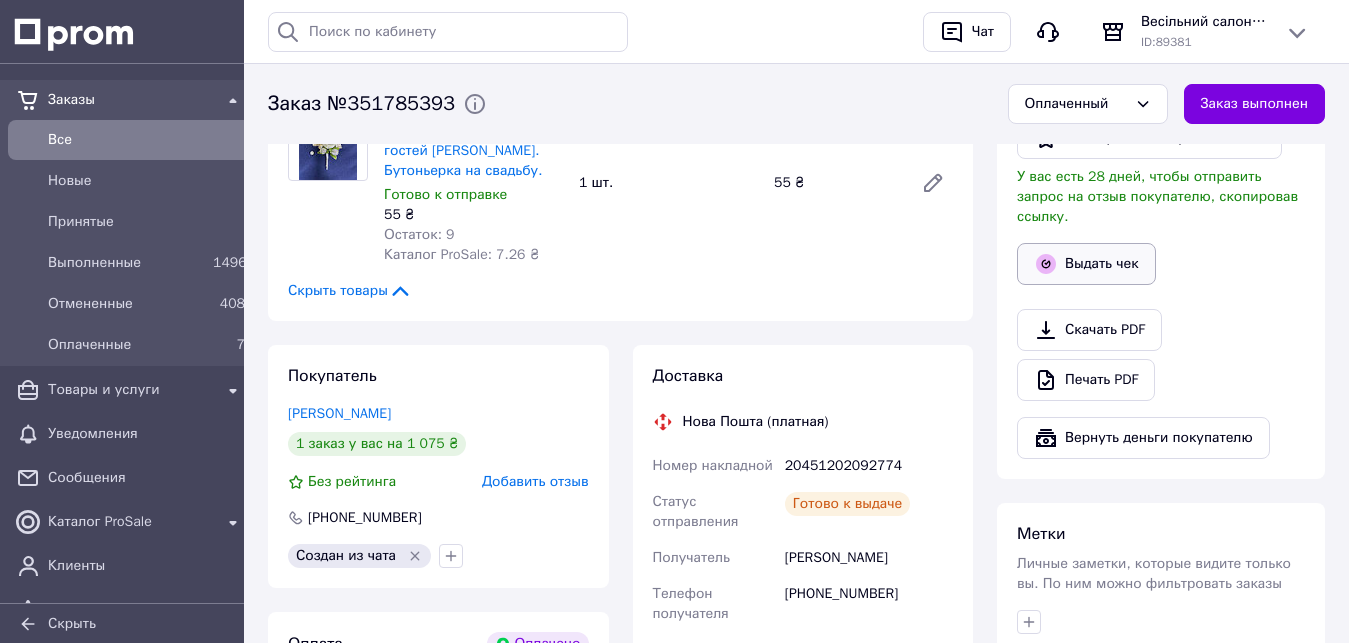 click on "Выдать чек" at bounding box center (1086, 264) 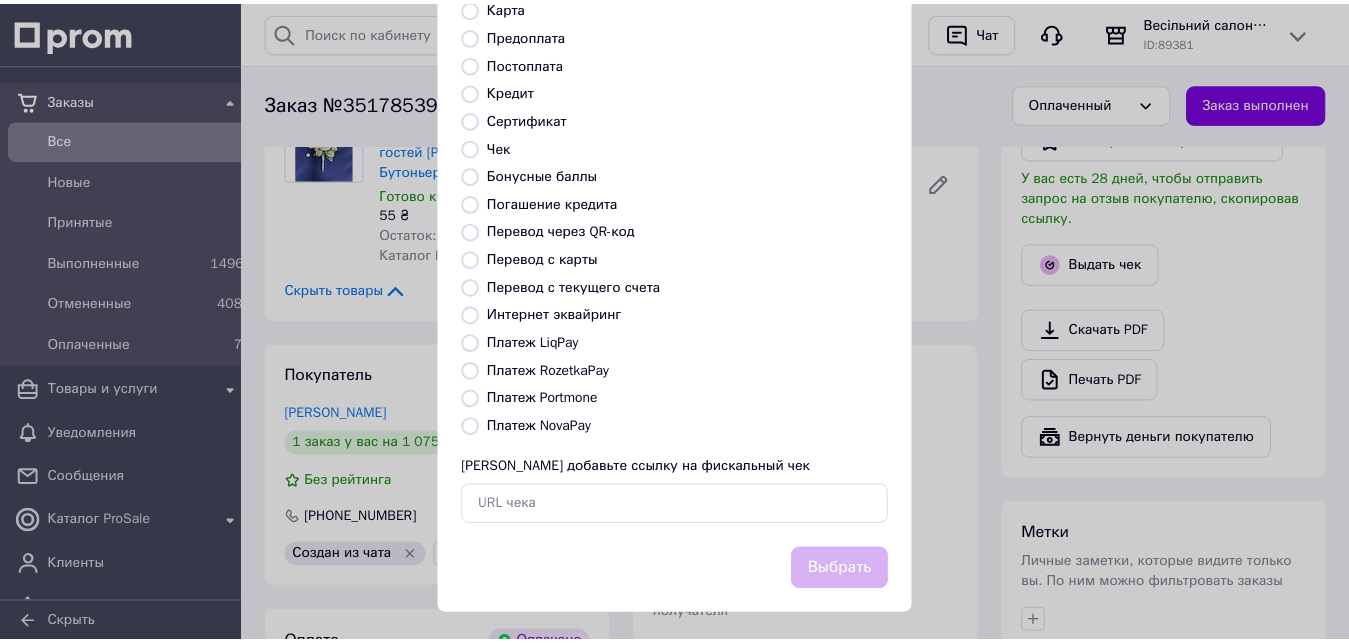 scroll, scrollTop: 216, scrollLeft: 0, axis: vertical 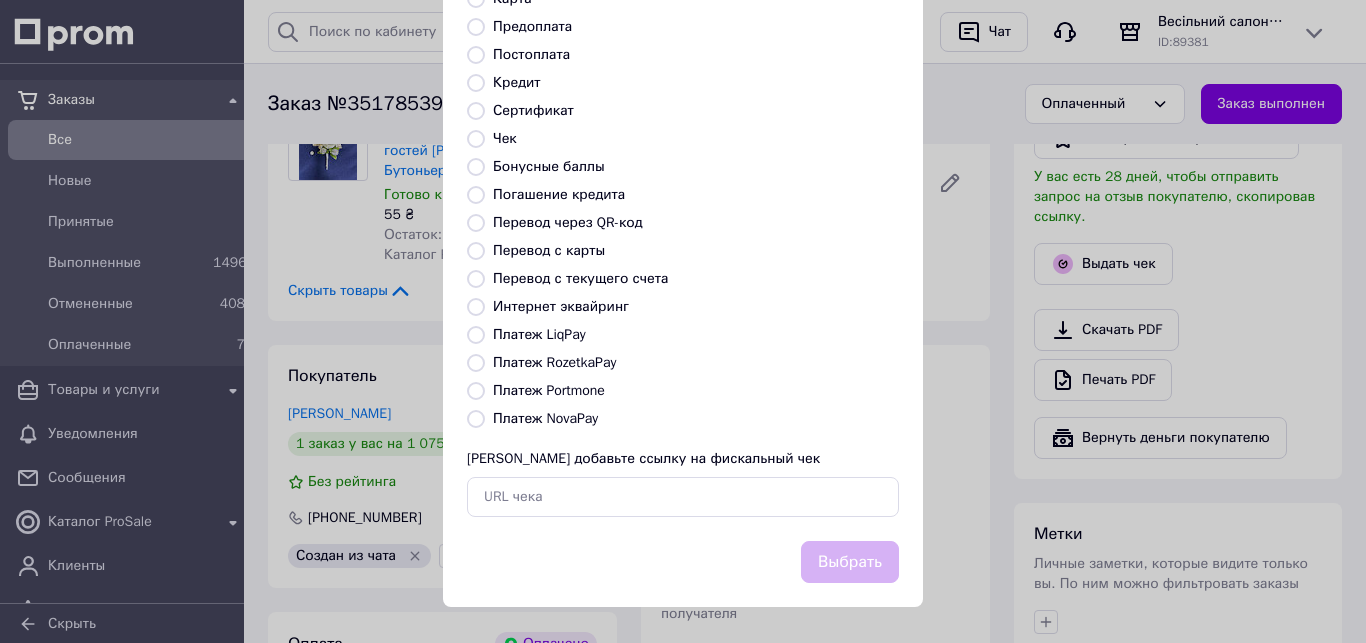 click on "Платеж RozetkaPay" at bounding box center (476, 363) 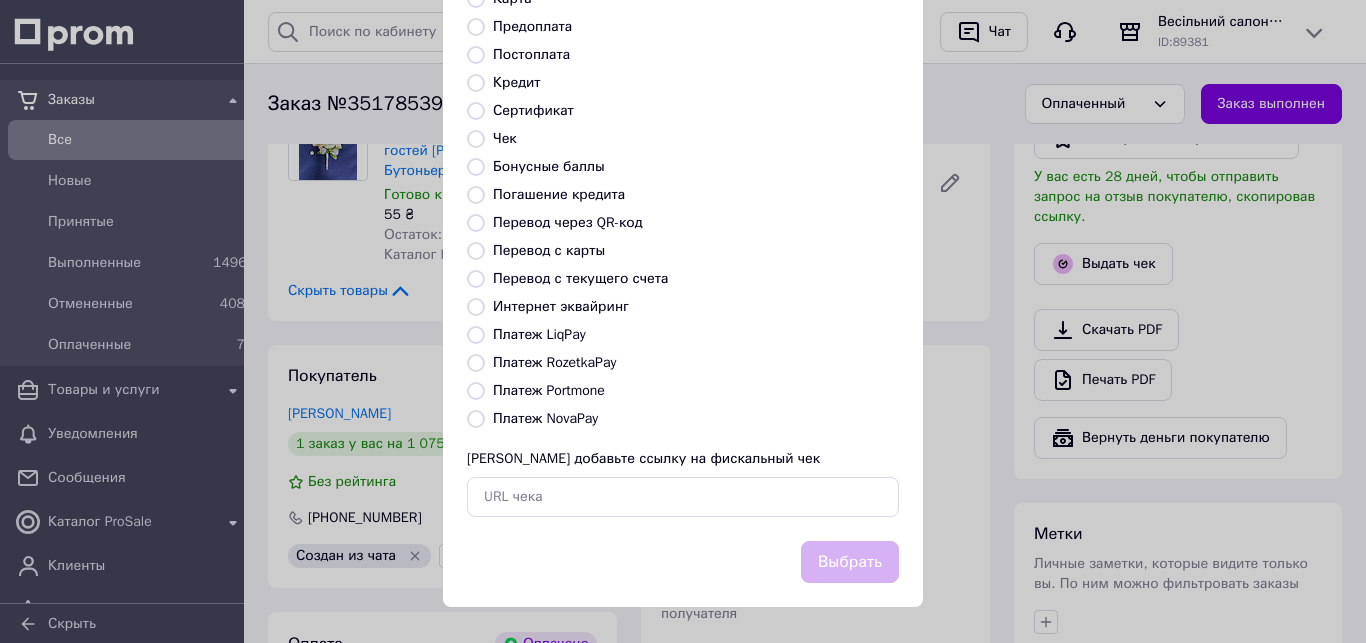radio on "true" 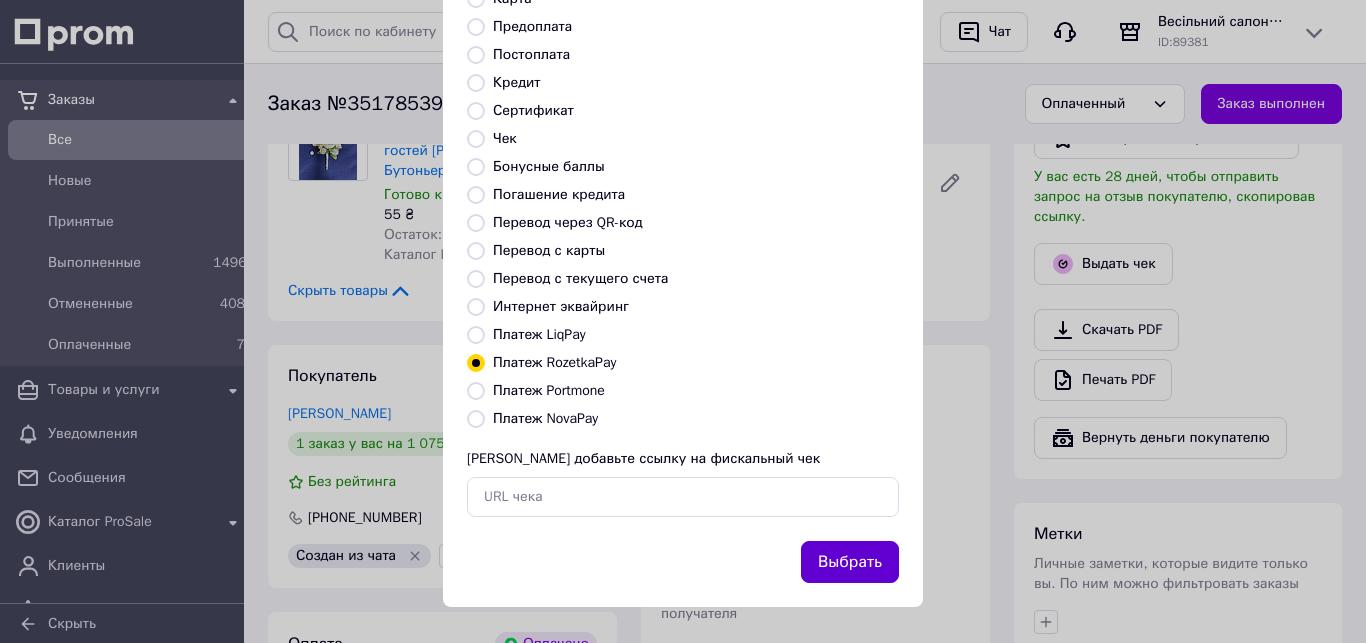 click on "Выбрать" at bounding box center (850, 562) 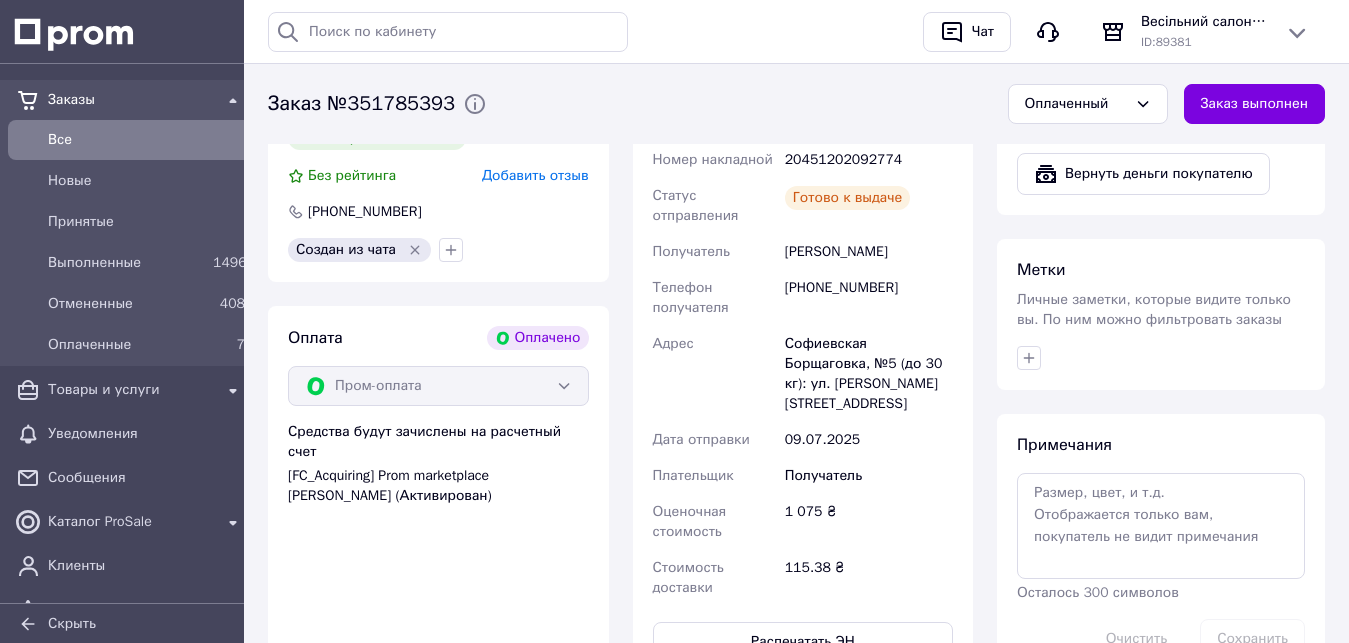 scroll, scrollTop: 408, scrollLeft: 0, axis: vertical 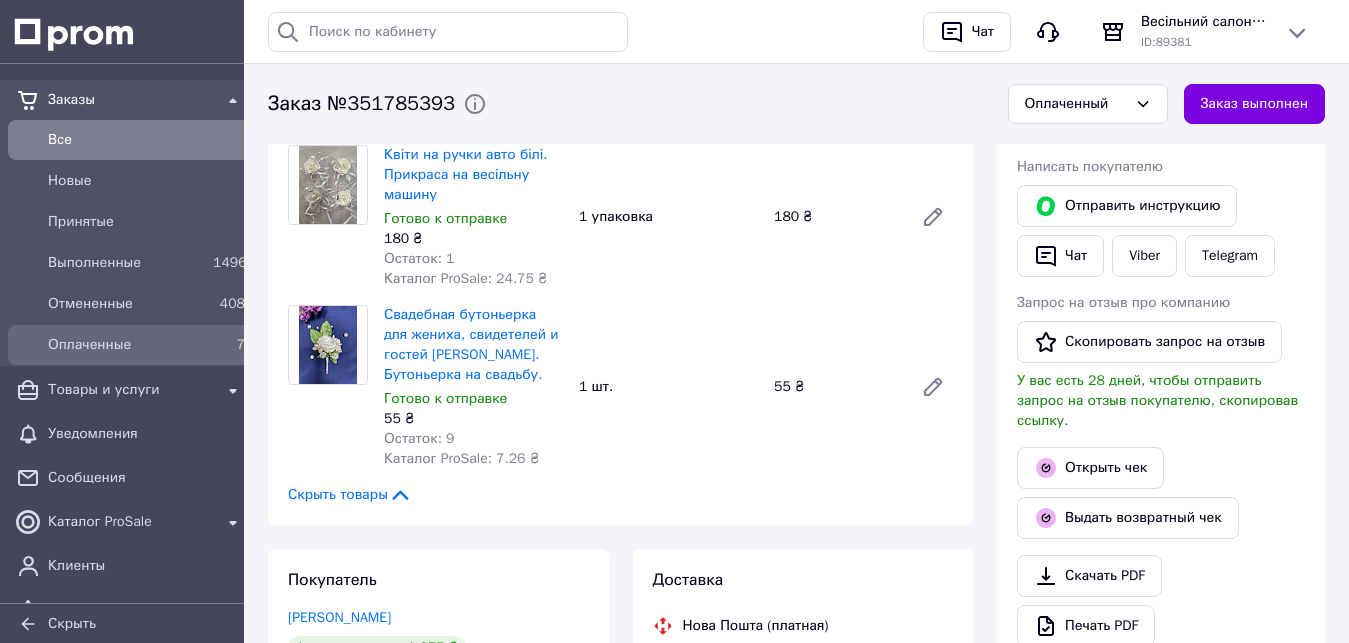 click on "Оплаченные" at bounding box center [126, 345] 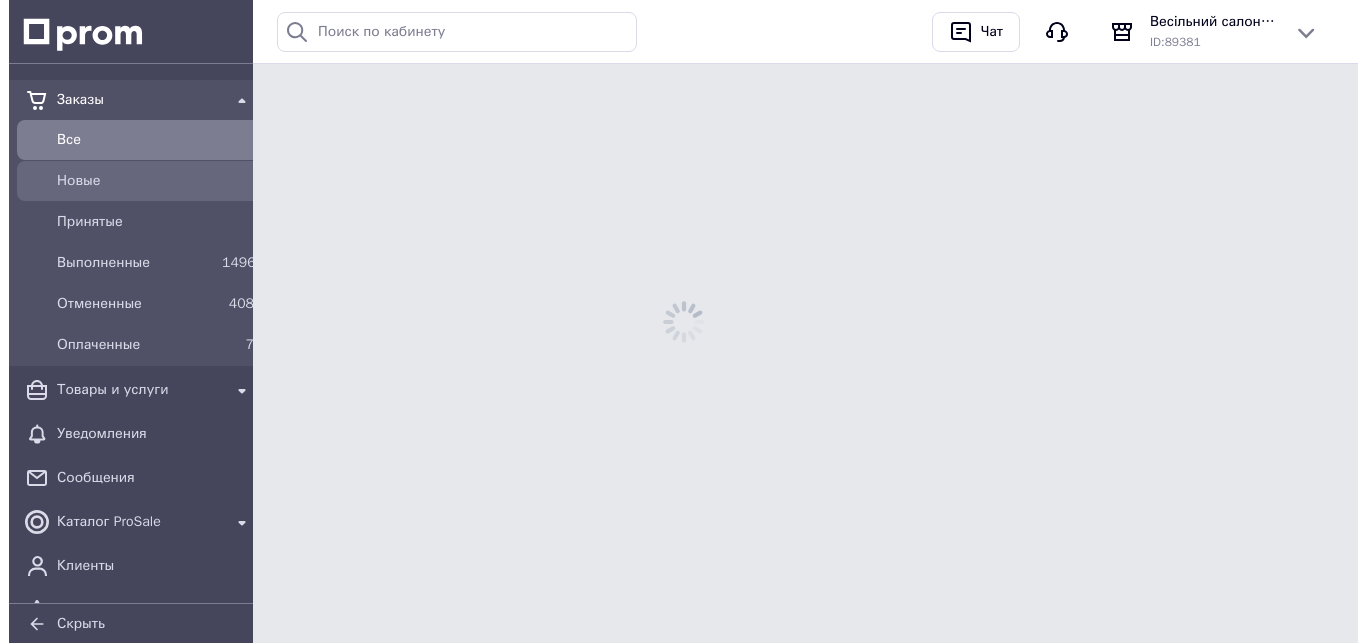 scroll, scrollTop: 0, scrollLeft: 0, axis: both 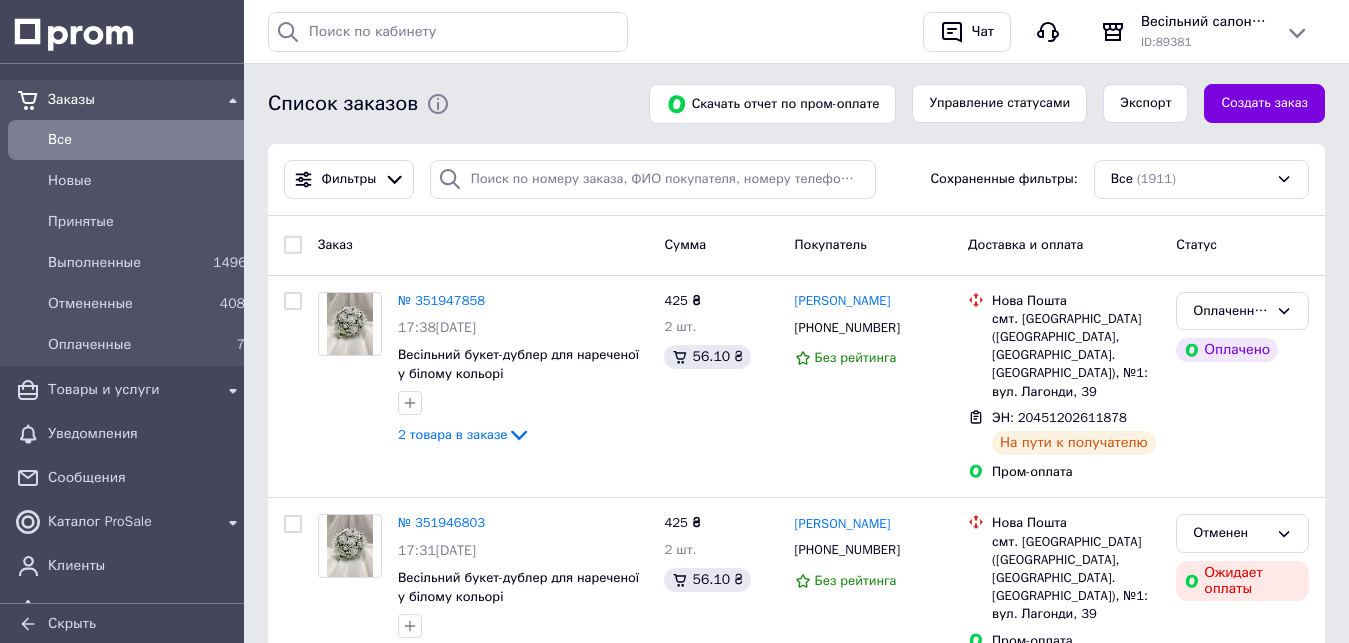 drag, startPoint x: 125, startPoint y: 392, endPoint x: 502, endPoint y: 349, distance: 379.44434 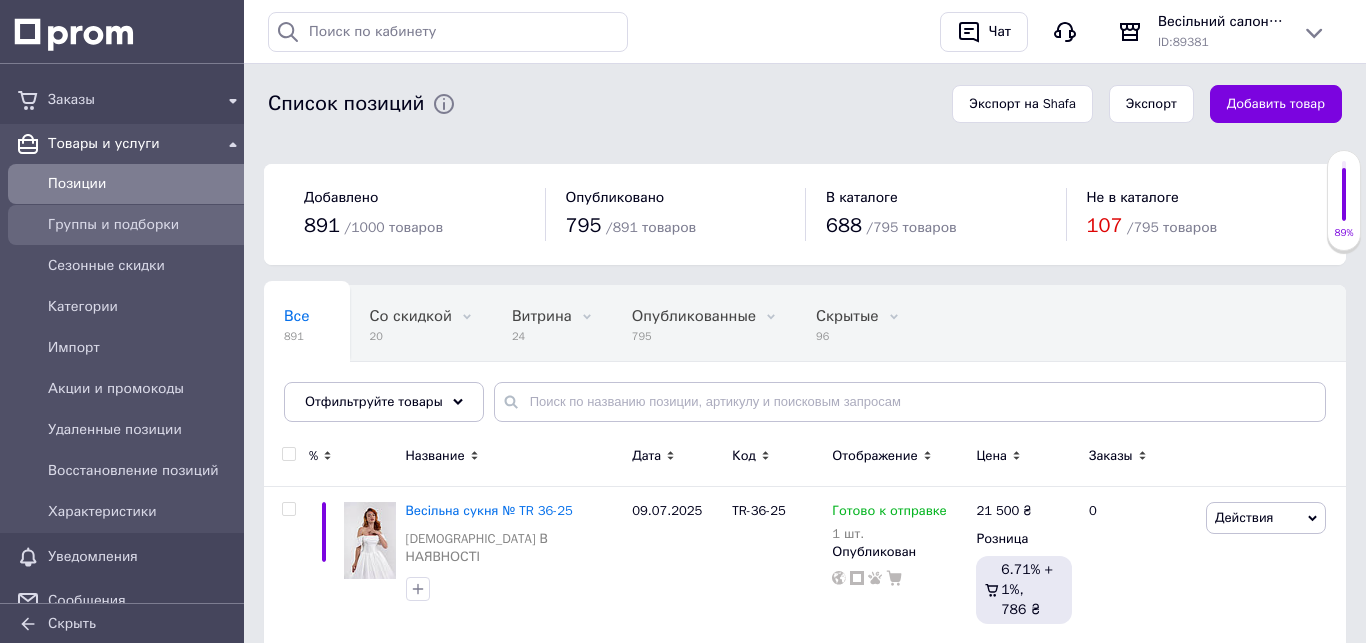 click on "Группы и подборки" at bounding box center [146, 225] 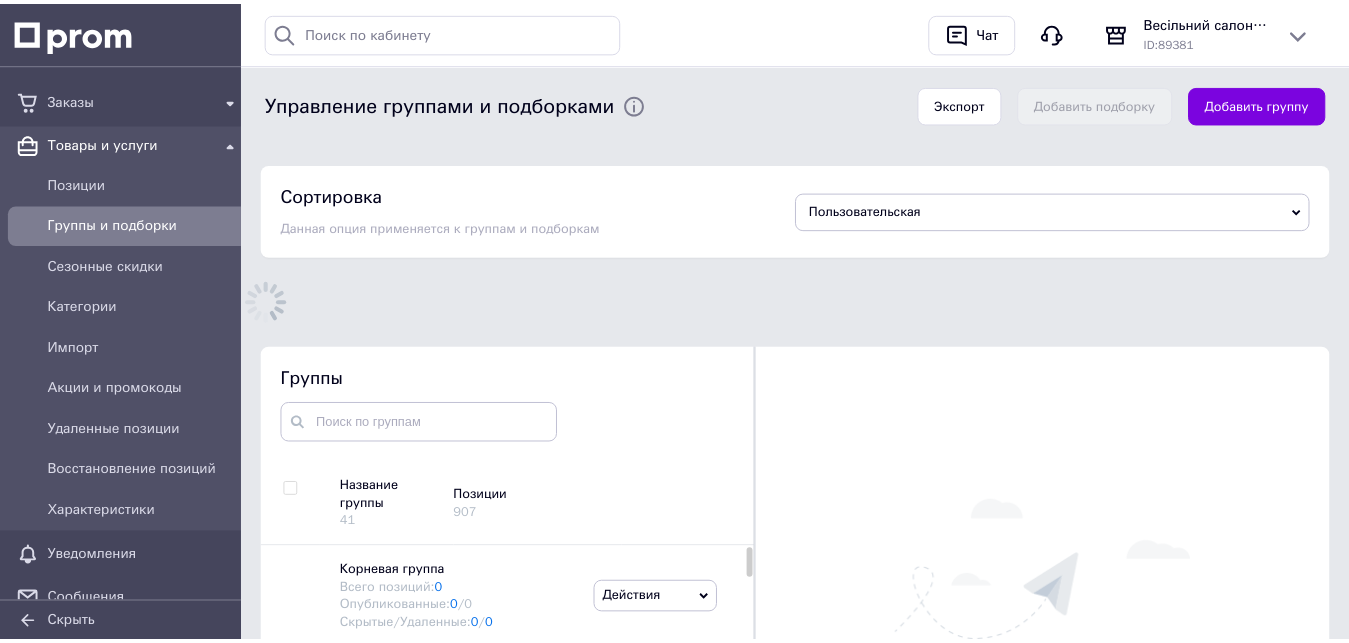 scroll, scrollTop: 270, scrollLeft: 0, axis: vertical 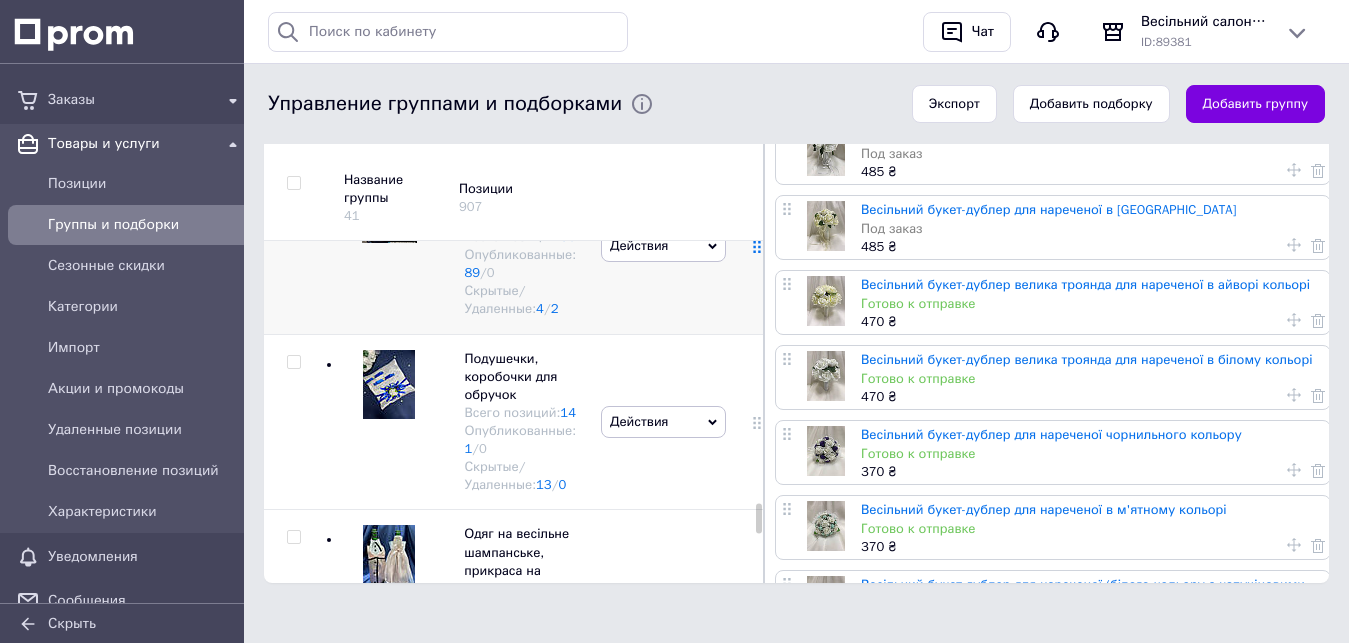 click 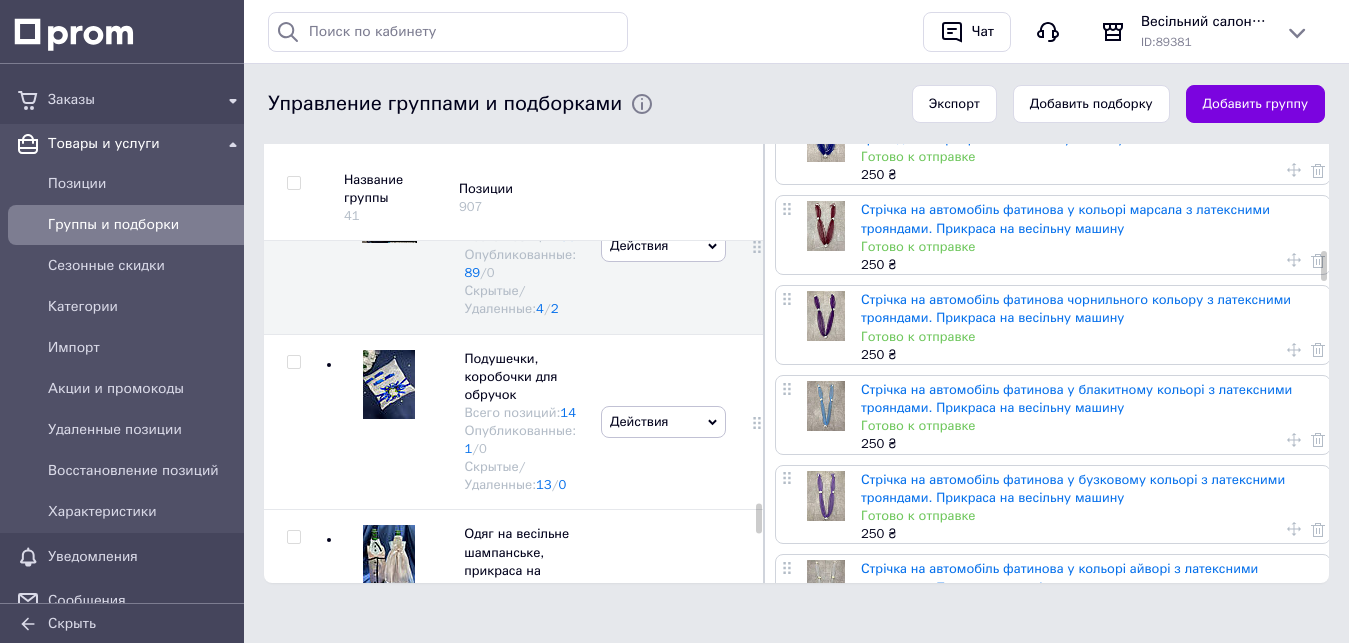 scroll, scrollTop: 2142, scrollLeft: 0, axis: vertical 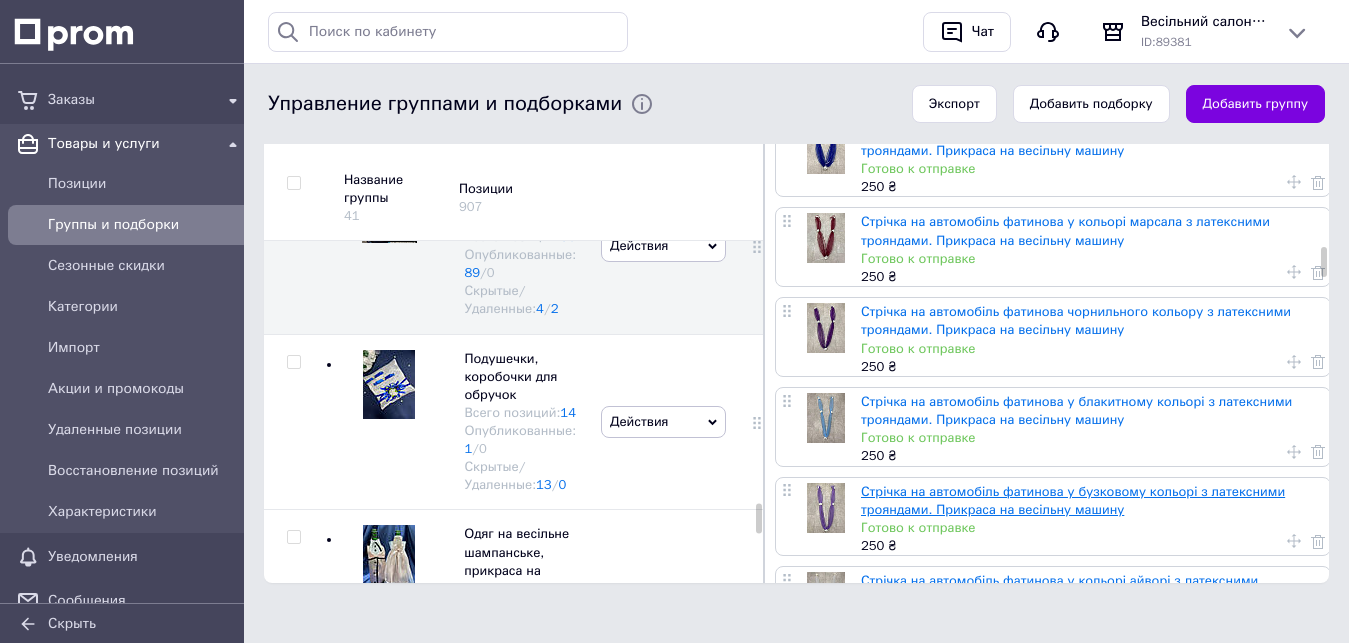 click on "Стрічка на автомобіль фатинова у бузковому кольорі з латексними трояндами. Прикраса на весільну машину" at bounding box center (1073, 500) 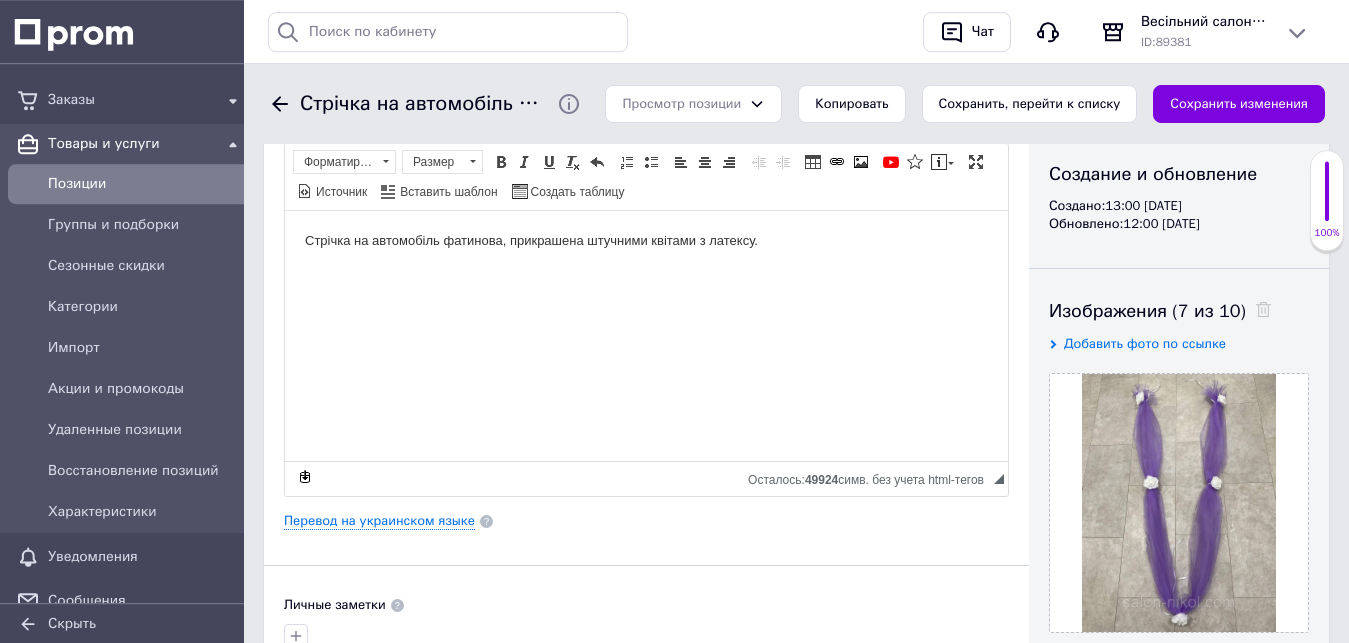 scroll, scrollTop: 102, scrollLeft: 0, axis: vertical 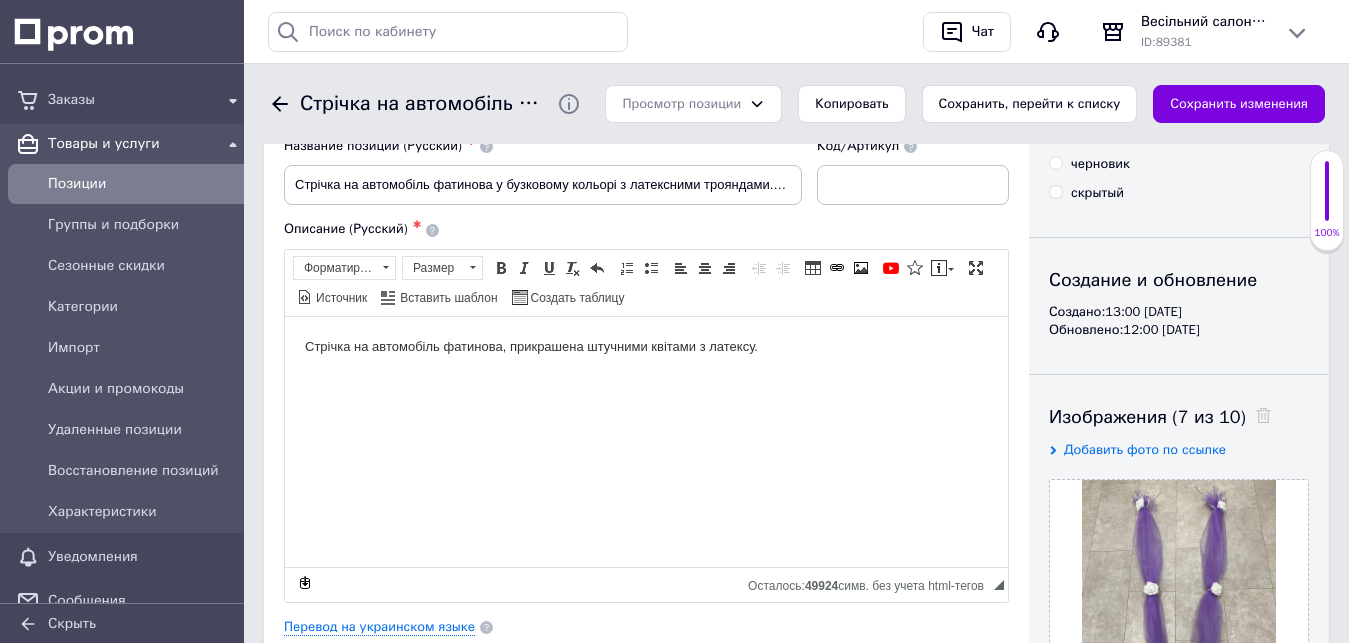 click on "Позиции" at bounding box center [146, 184] 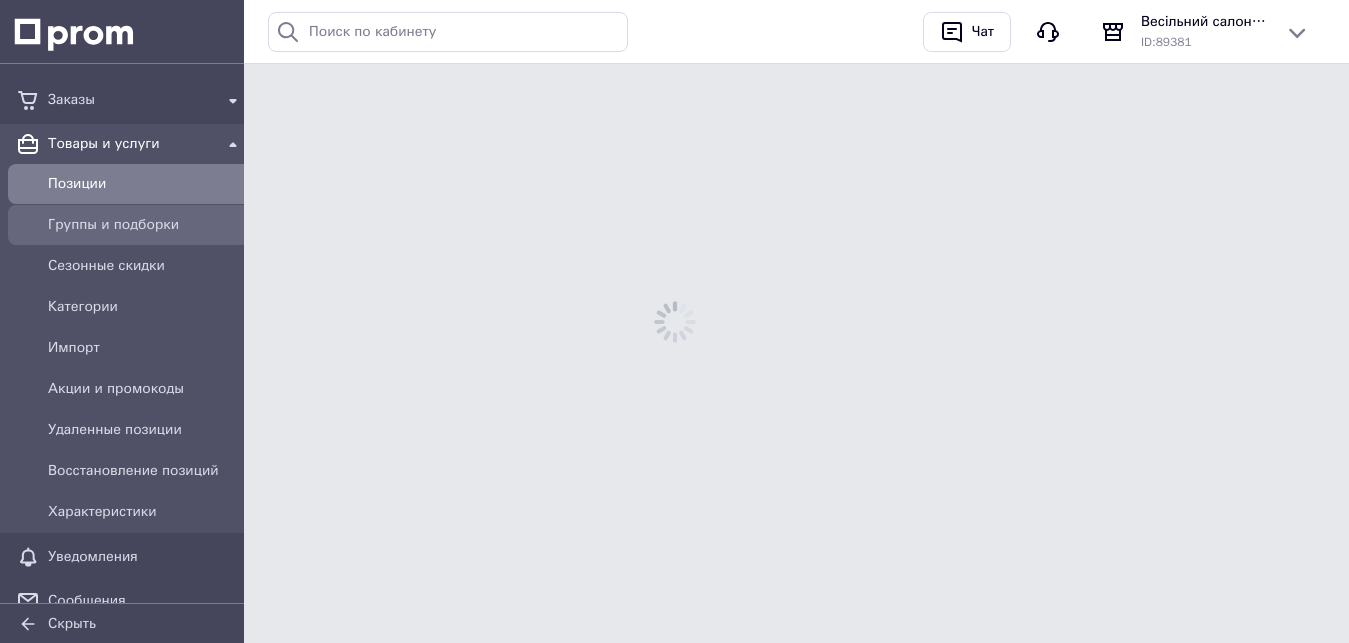 scroll, scrollTop: 0, scrollLeft: 0, axis: both 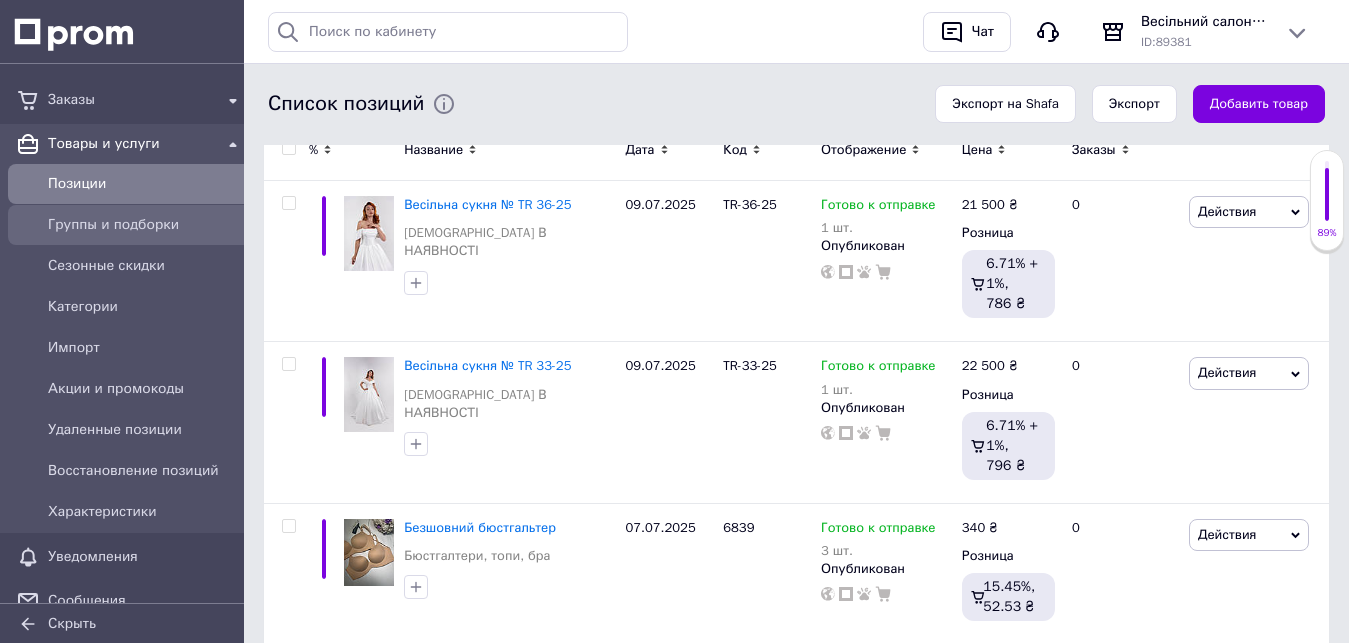 click on "Группы и подборки" at bounding box center [146, 225] 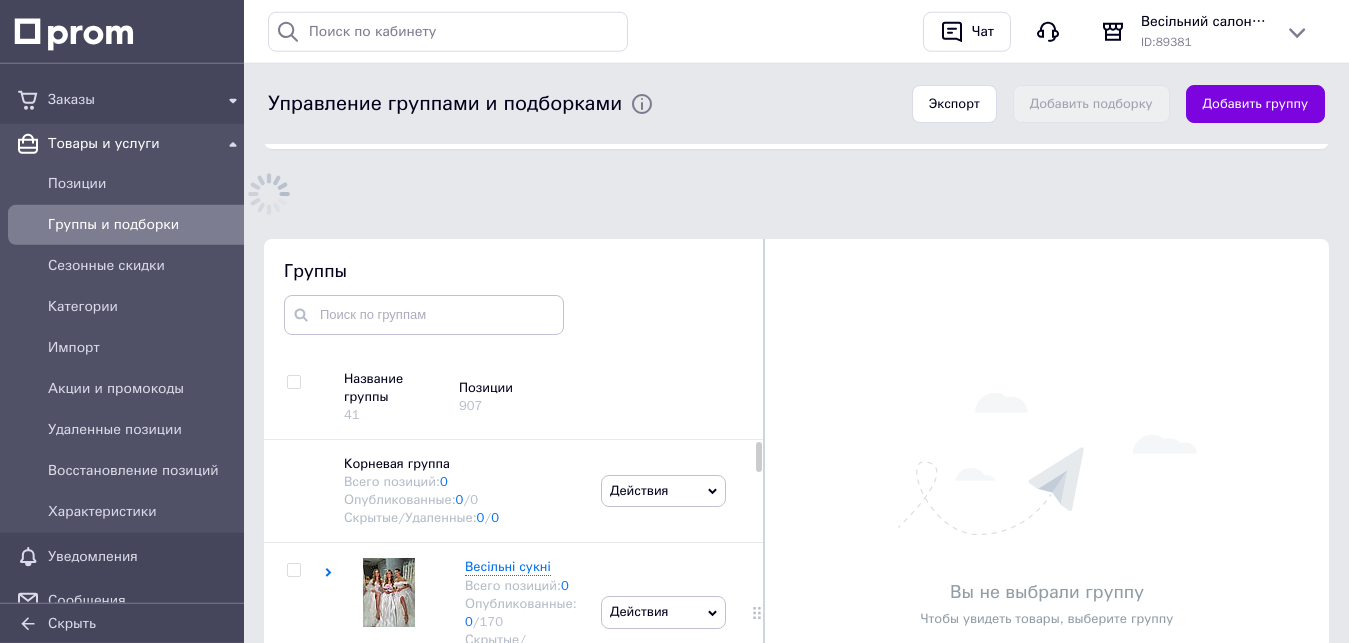 scroll, scrollTop: 260, scrollLeft: 0, axis: vertical 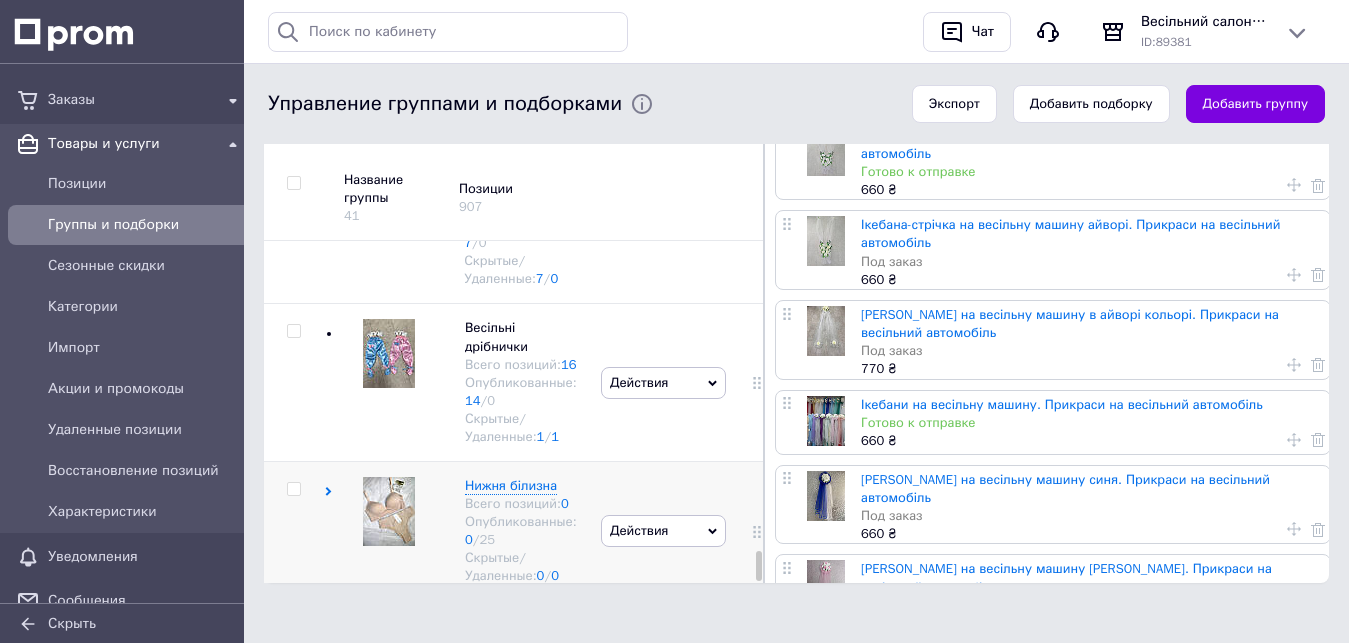 click 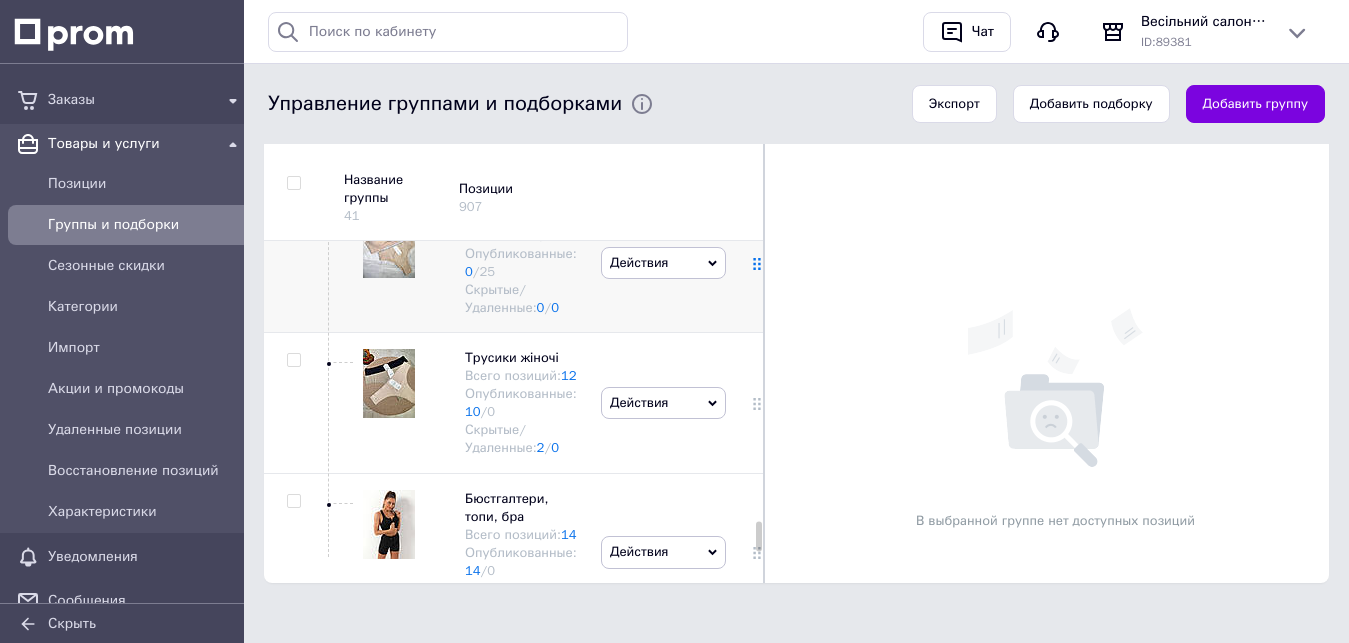 click 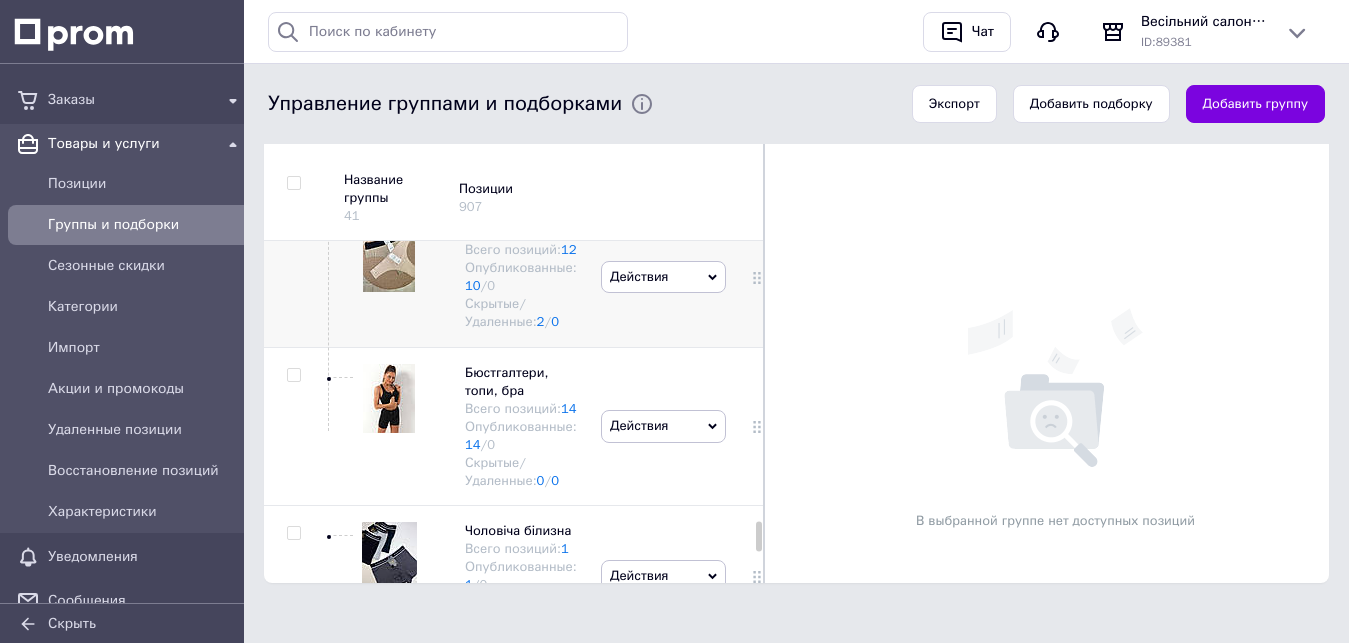scroll, scrollTop: 4542, scrollLeft: 0, axis: vertical 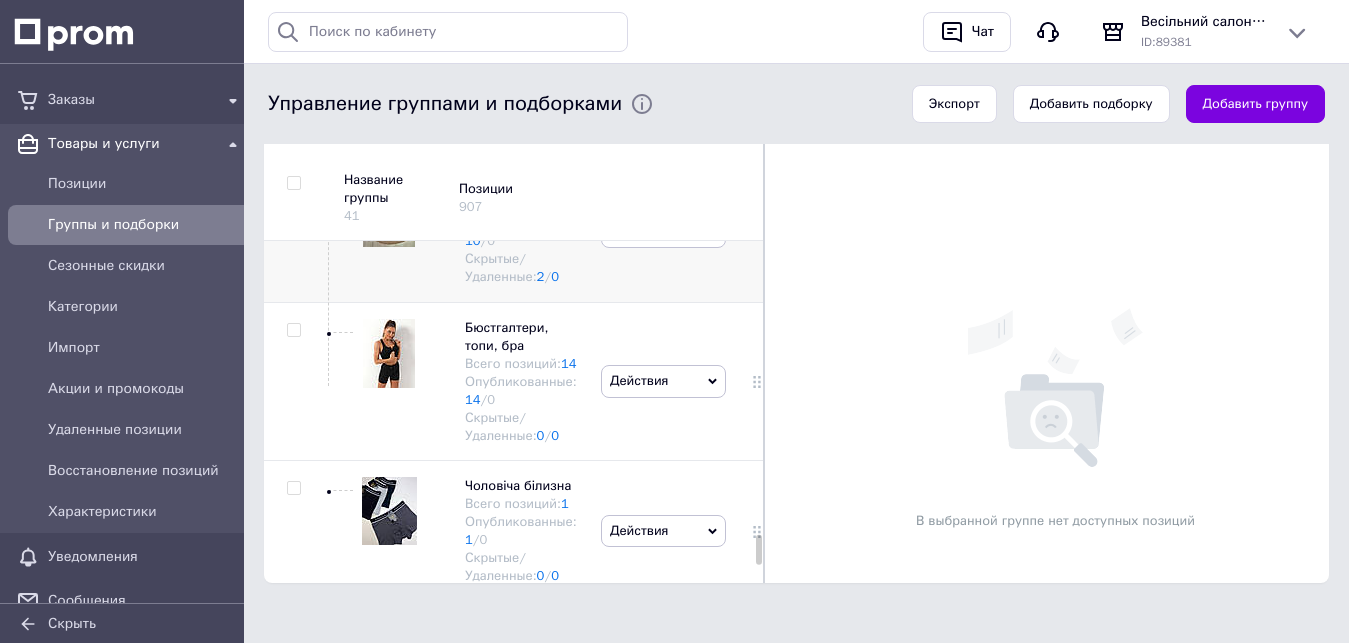 click 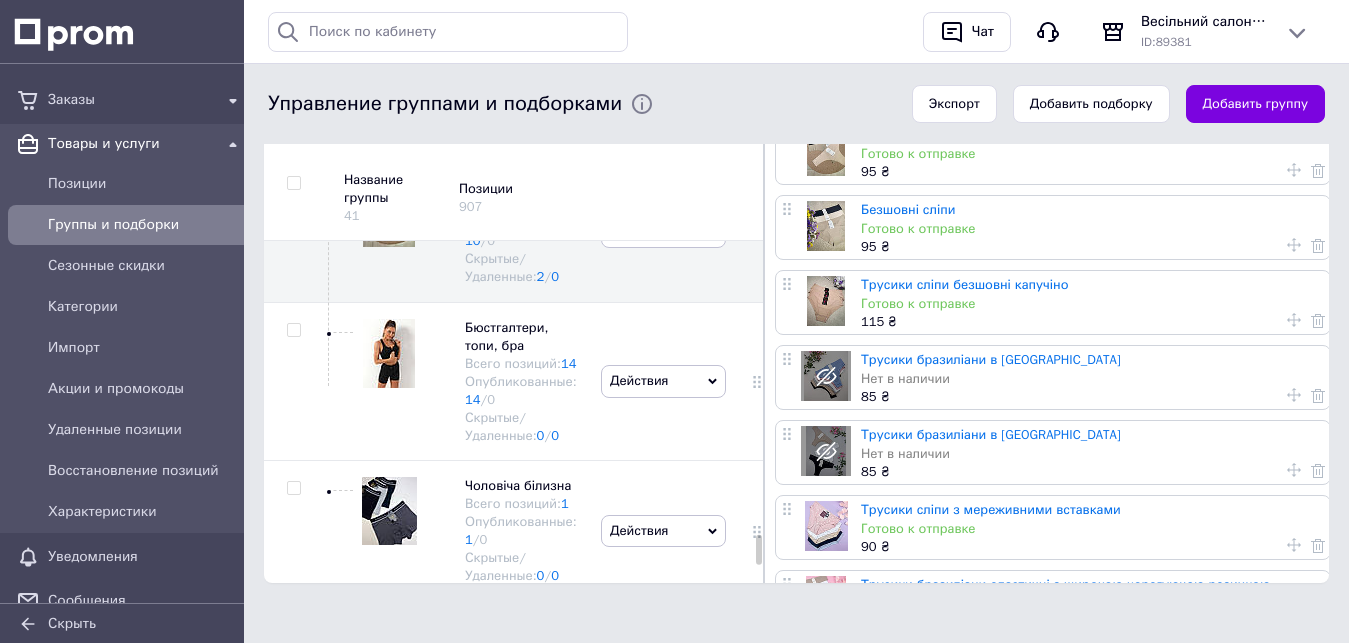 click on "Готово к отправке" at bounding box center (1090, 304) 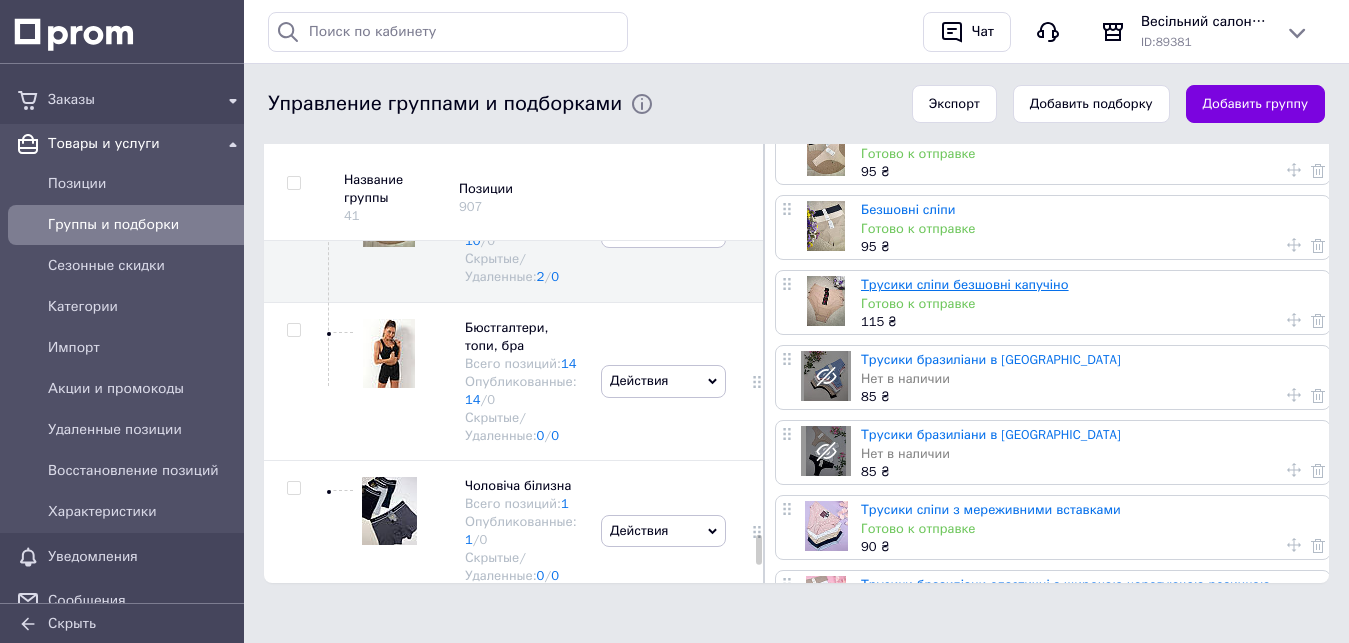click on "Трусики сліпи безшовні капучіно" at bounding box center [965, 284] 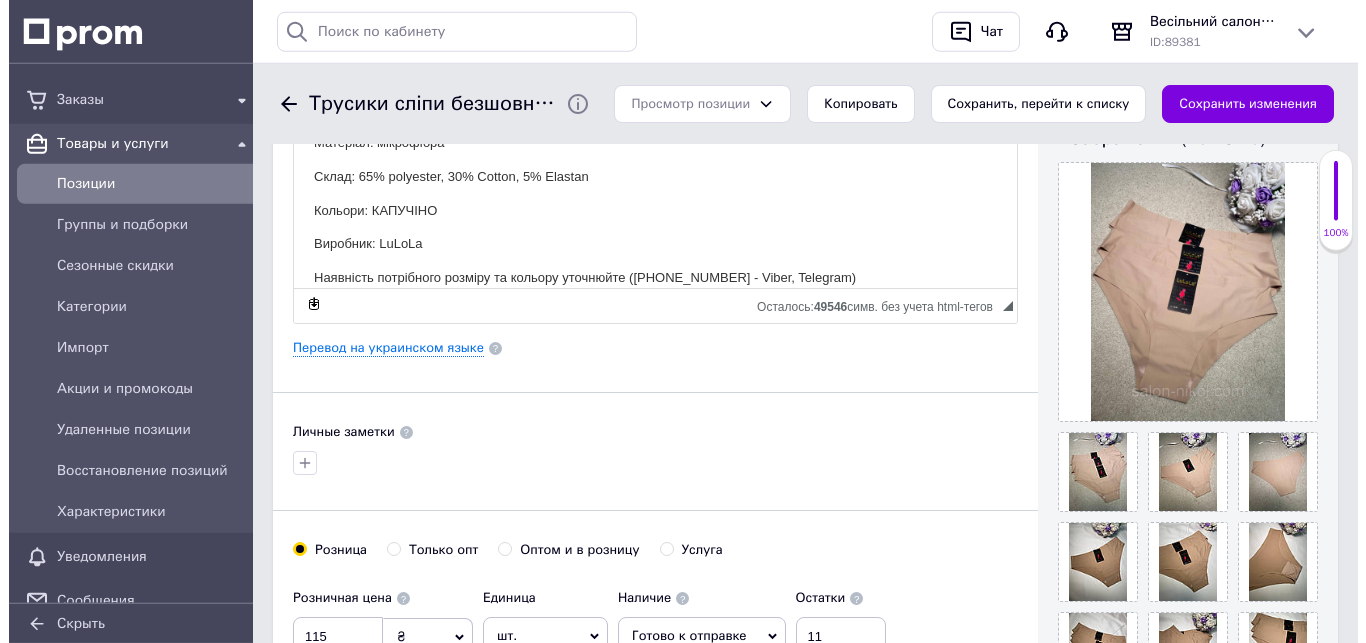 scroll, scrollTop: 408, scrollLeft: 0, axis: vertical 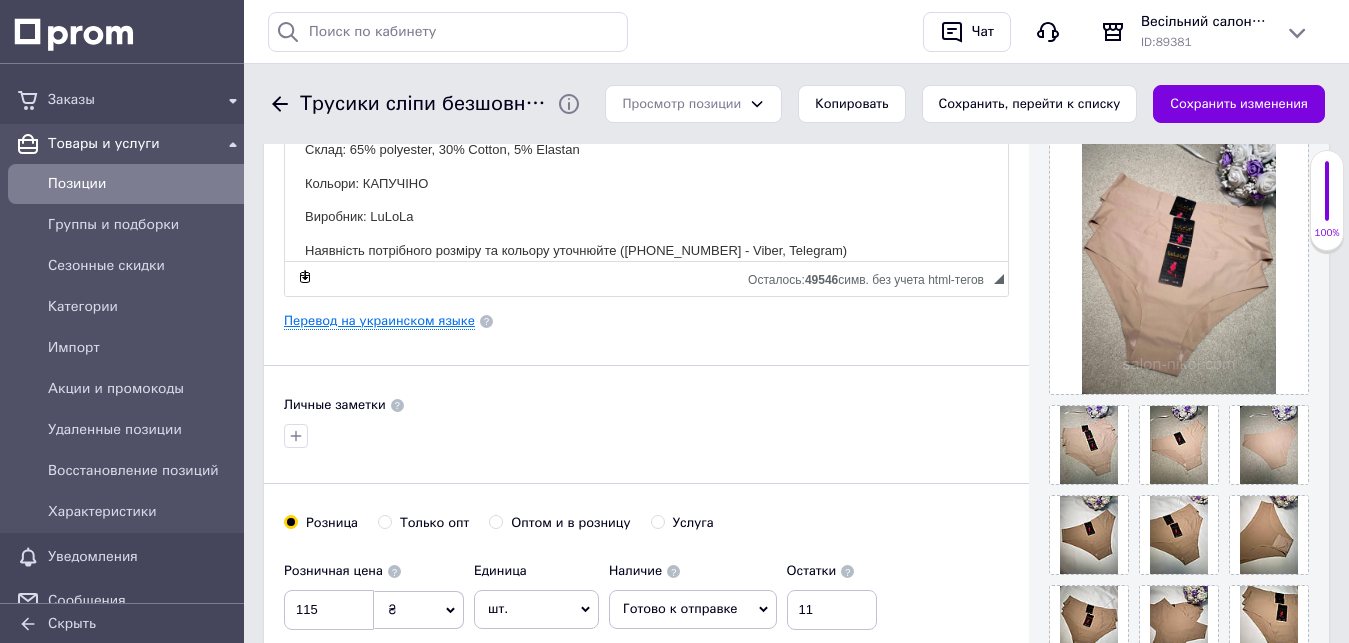 click on "Перевод на украинском языке" at bounding box center [379, 321] 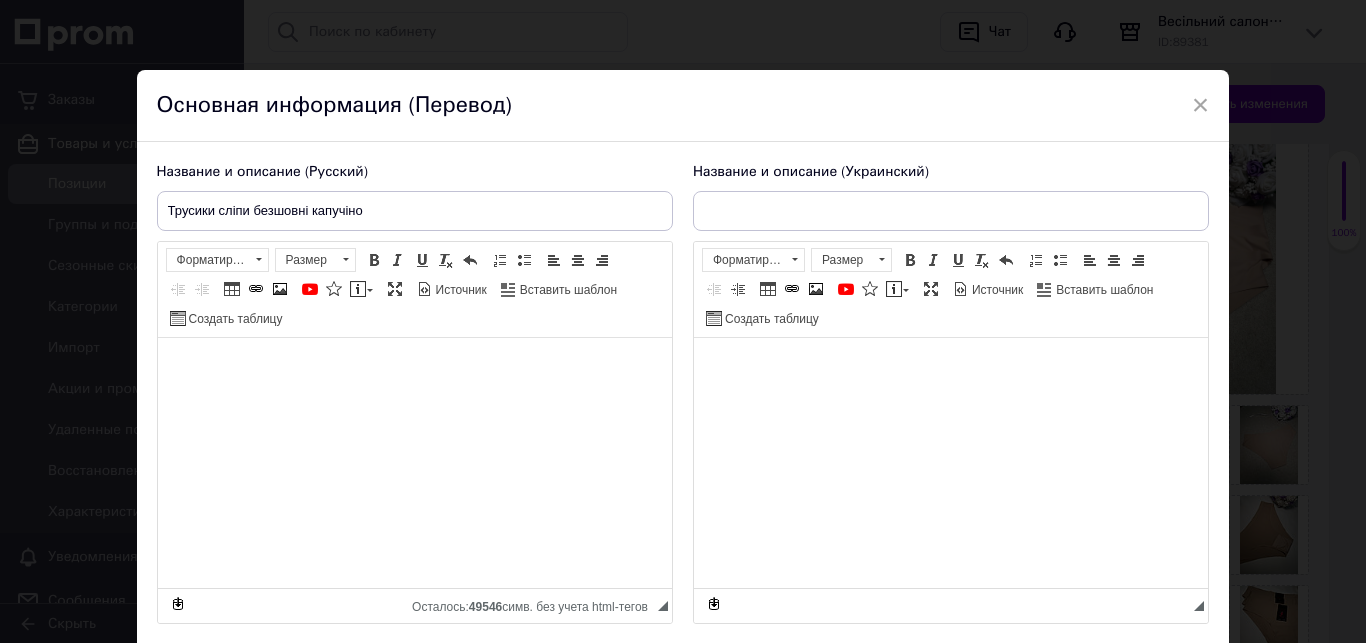 type on "Трусики сліпи безшовні капучіно" 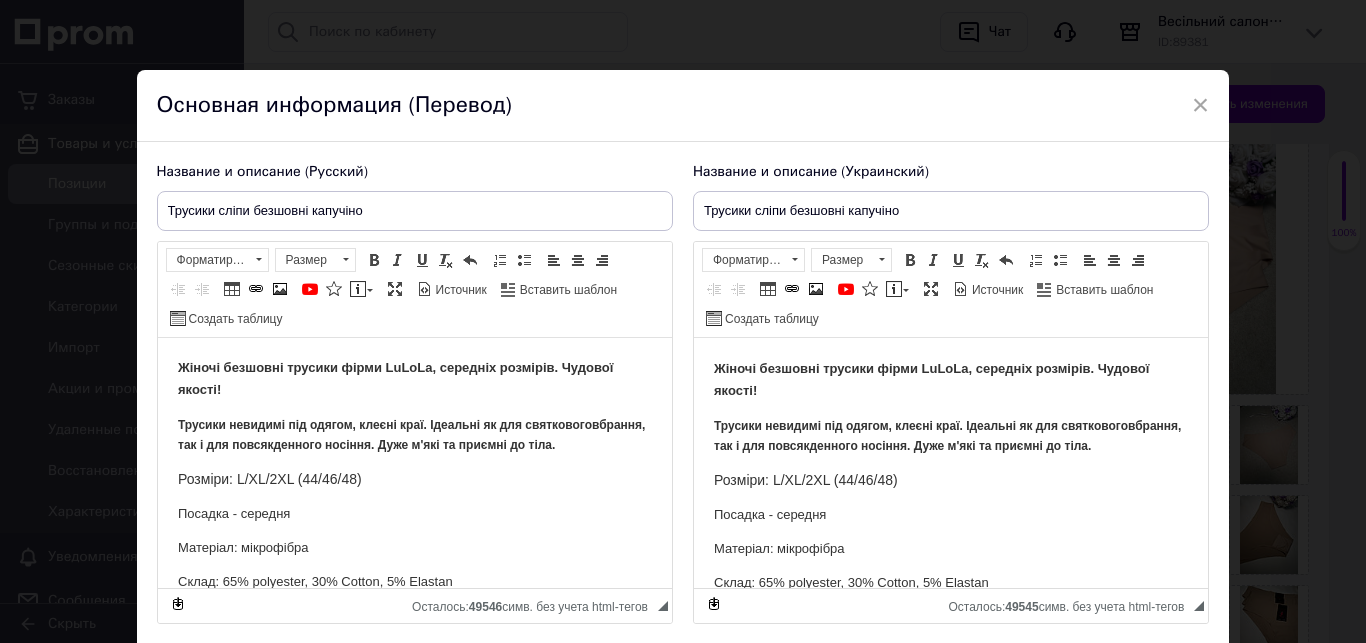 scroll, scrollTop: 0, scrollLeft: 0, axis: both 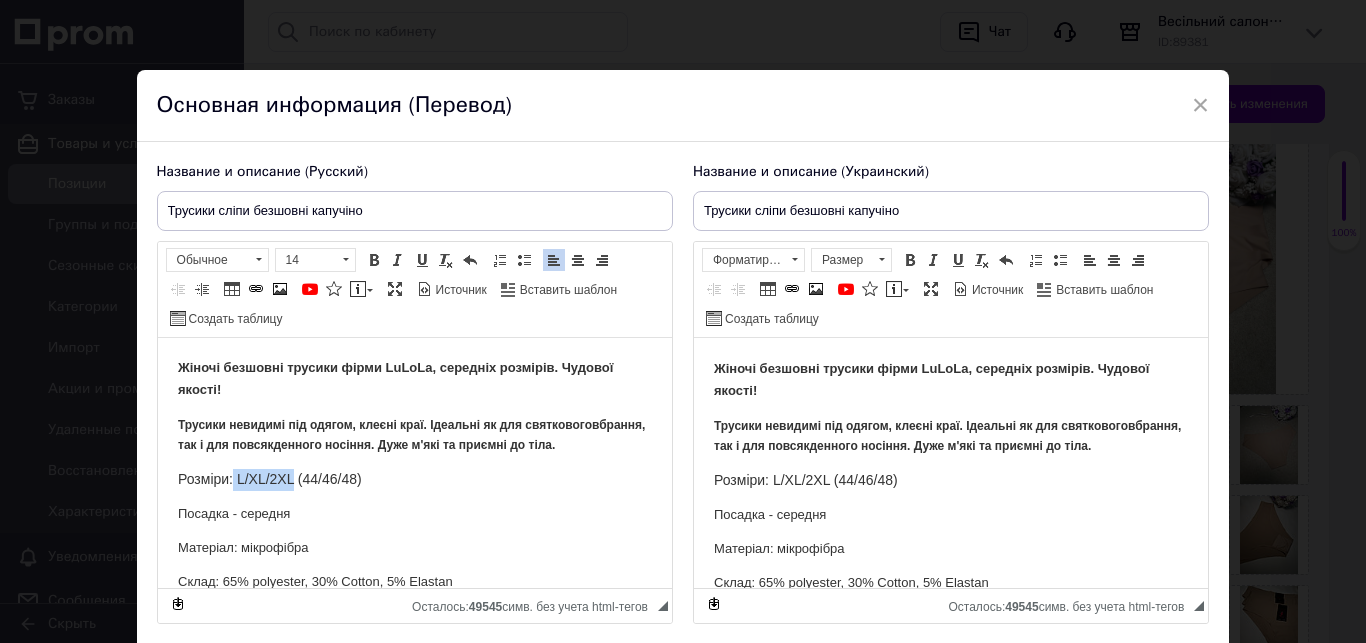drag, startPoint x: 233, startPoint y: 475, endPoint x: 293, endPoint y: 480, distance: 60.207973 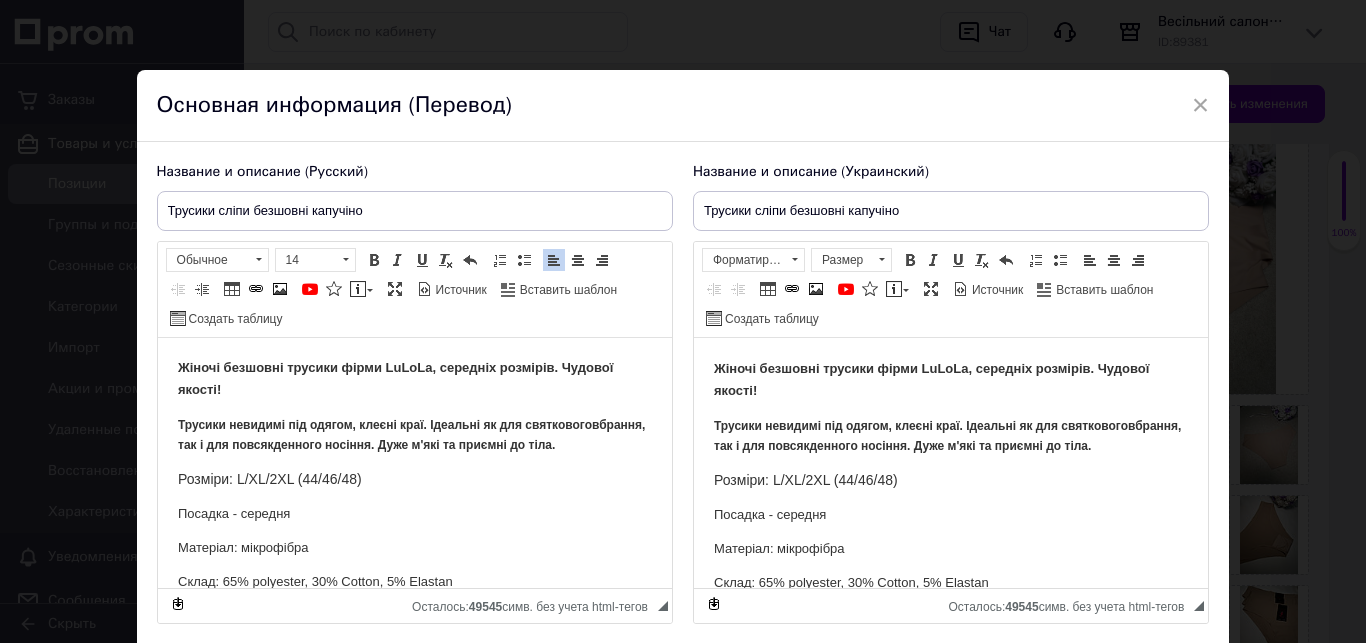 click on "Розміри: L/XL/2XL (44/46/48)" at bounding box center [414, 480] 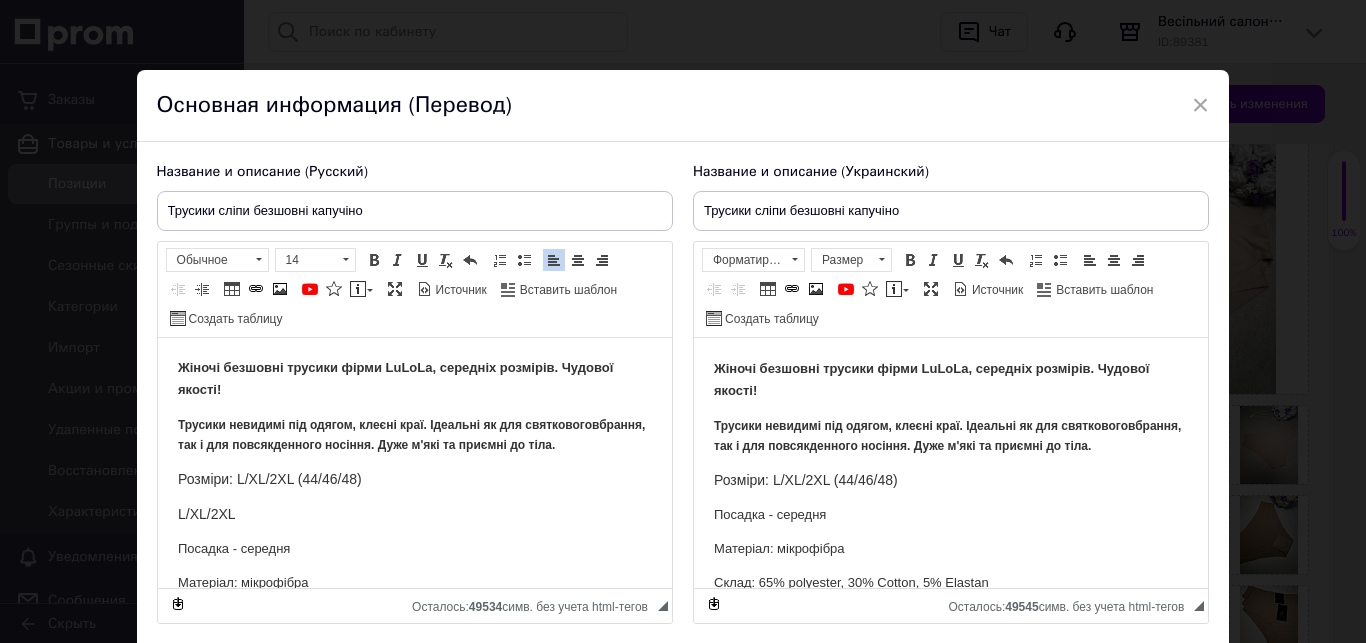 click on "L/XL/2XL" at bounding box center [206, 514] 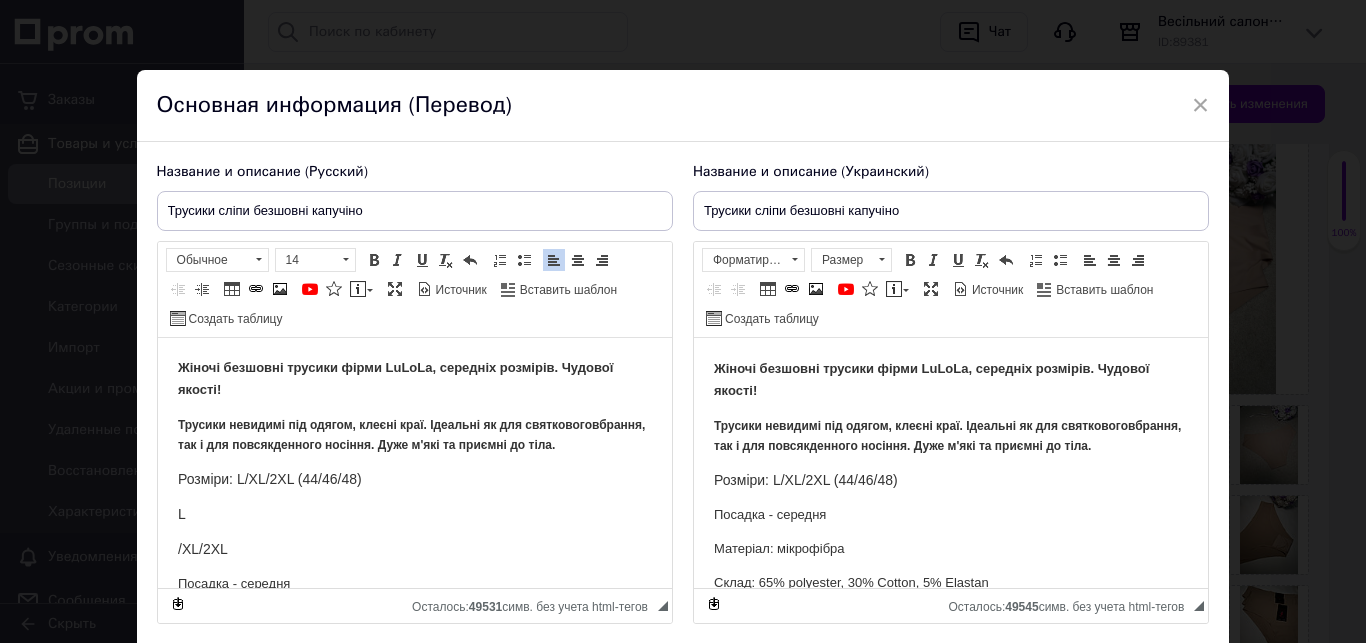 click on "/XL/2XL" at bounding box center [202, 549] 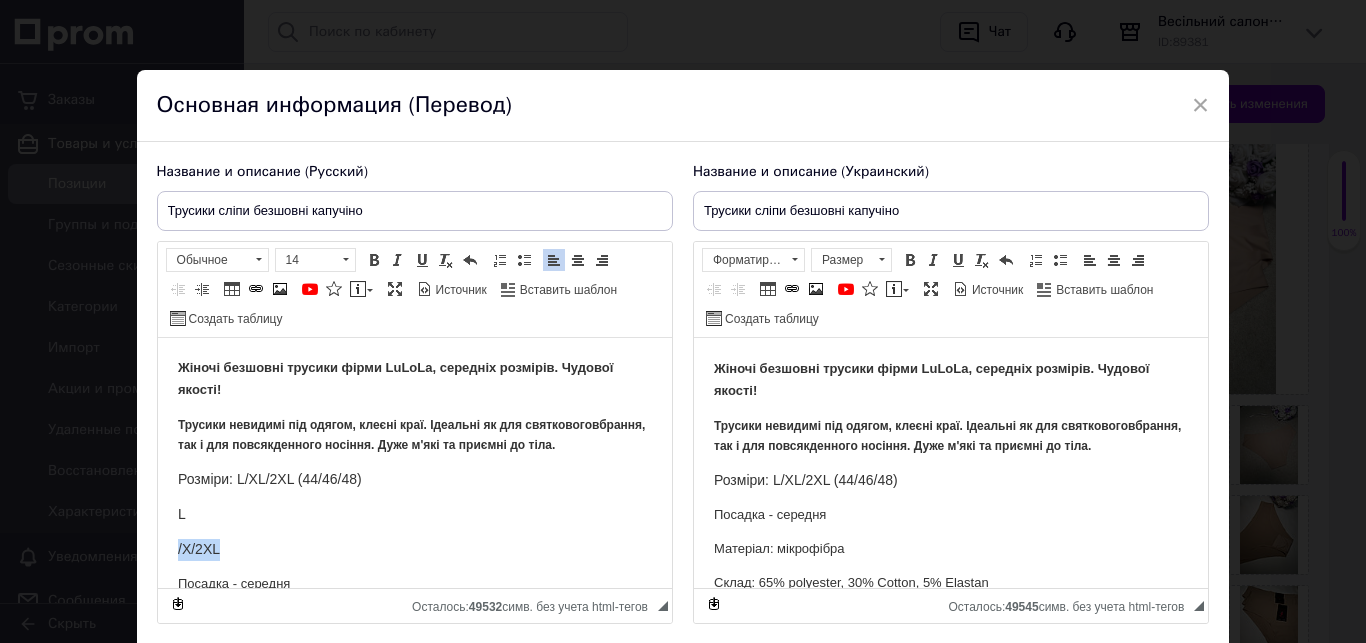 drag, startPoint x: 230, startPoint y: 538, endPoint x: 175, endPoint y: 548, distance: 55.9017 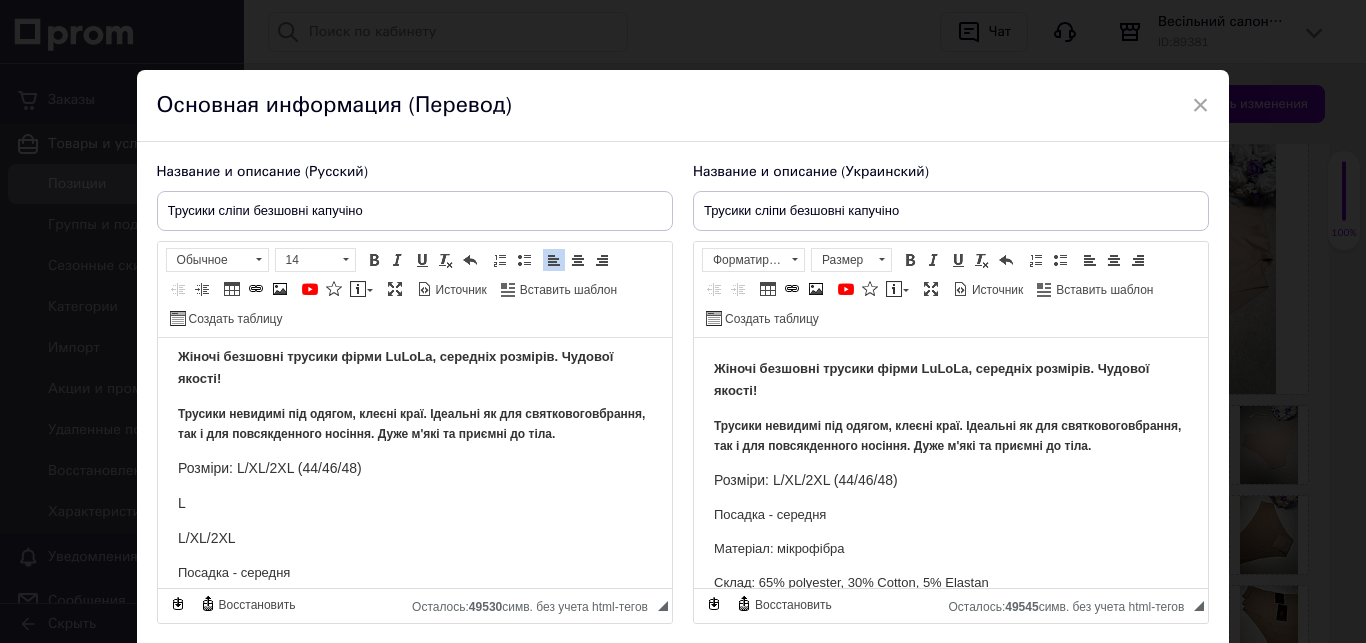 scroll, scrollTop: 102, scrollLeft: 0, axis: vertical 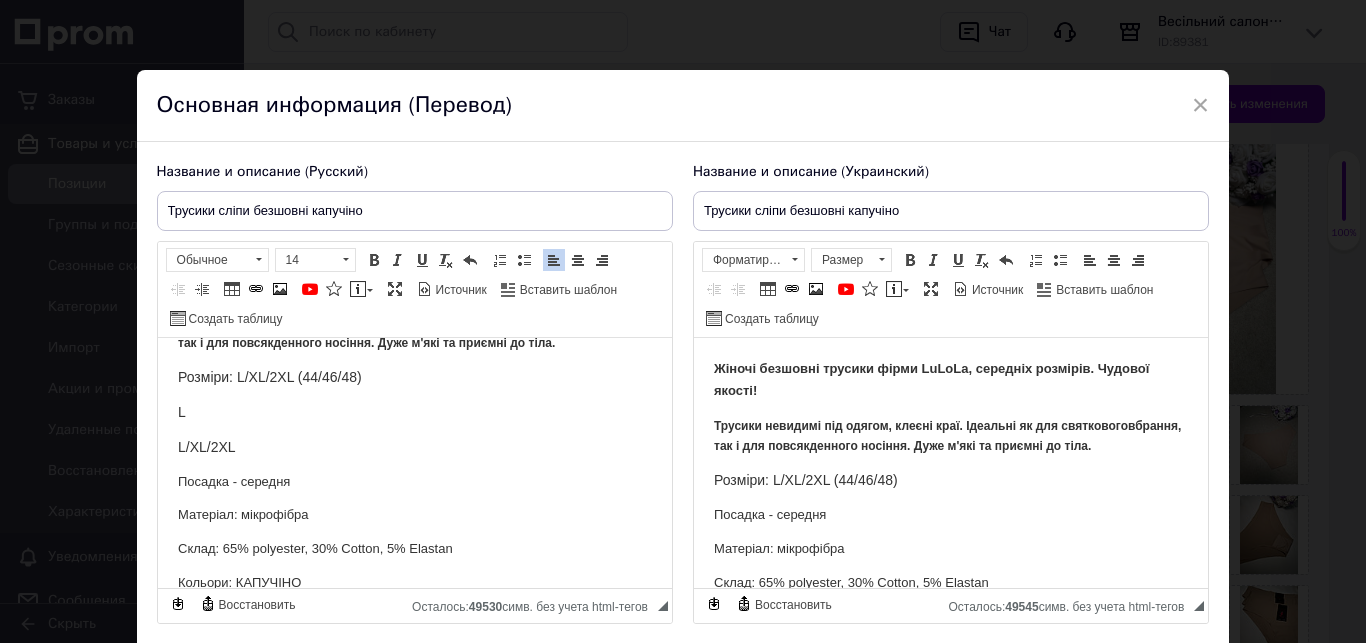 click on "L/XL/2XL" at bounding box center (206, 447) 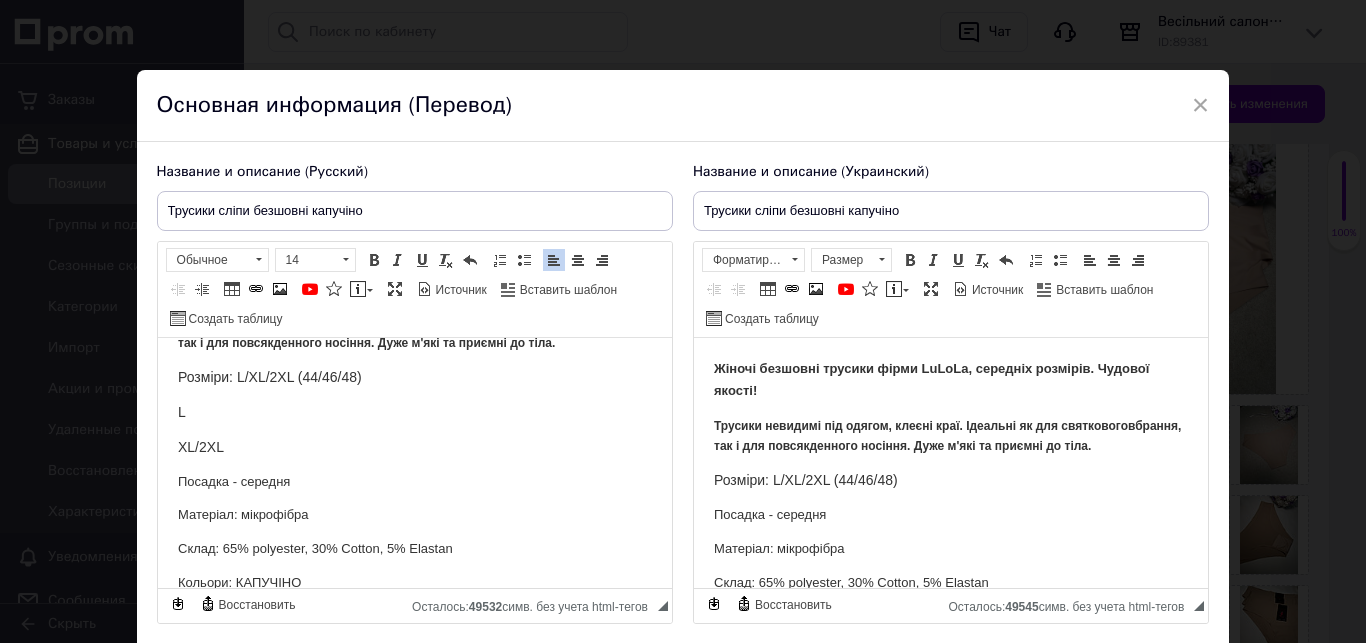click on "XL/2XL" at bounding box center [414, 448] 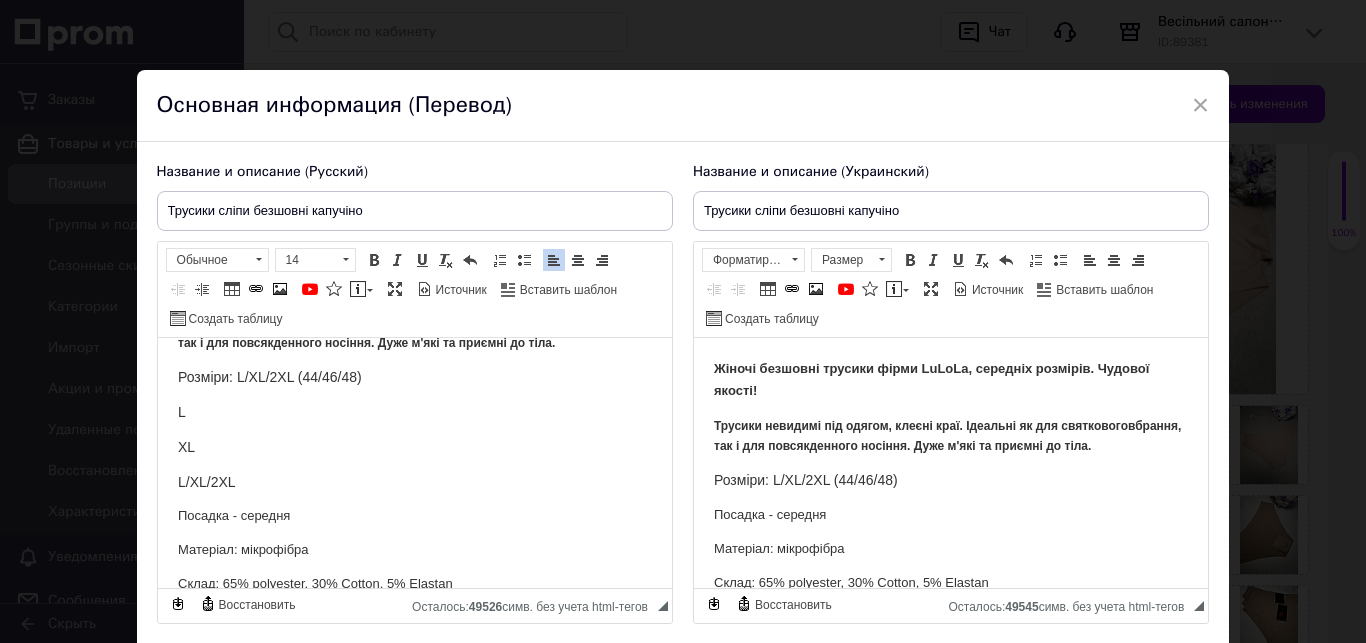 click on "L/XL/2XL" at bounding box center (206, 482) 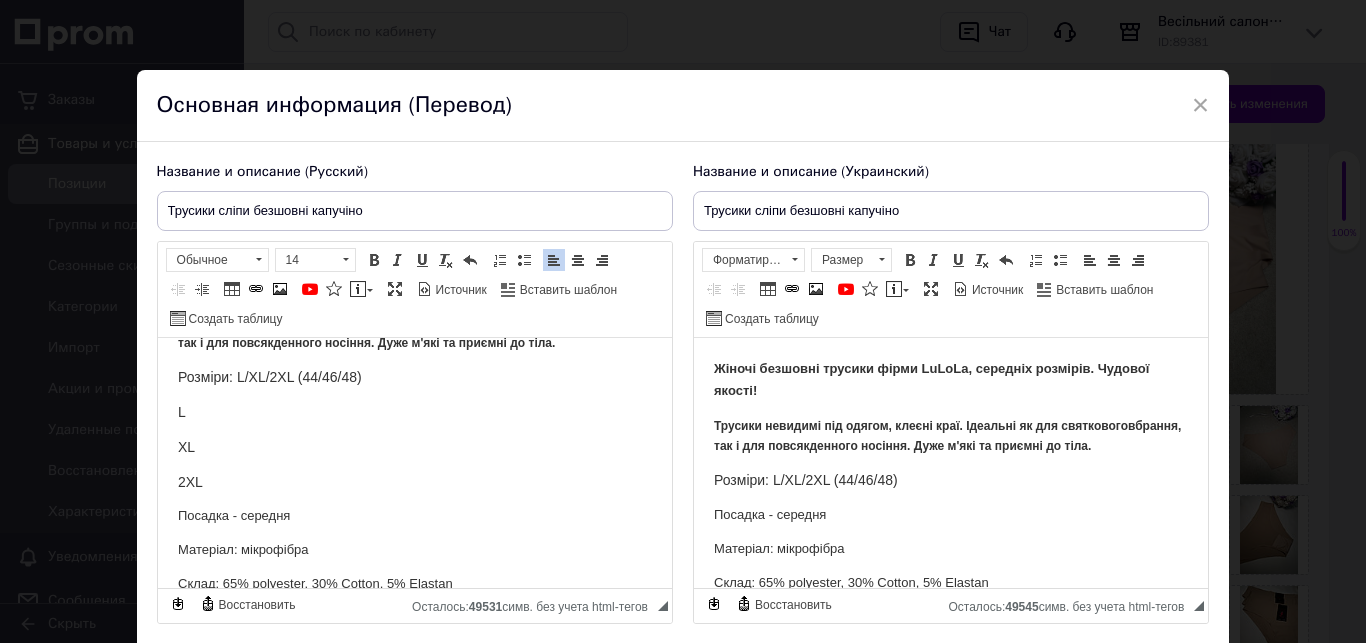 click on "L" at bounding box center (414, 413) 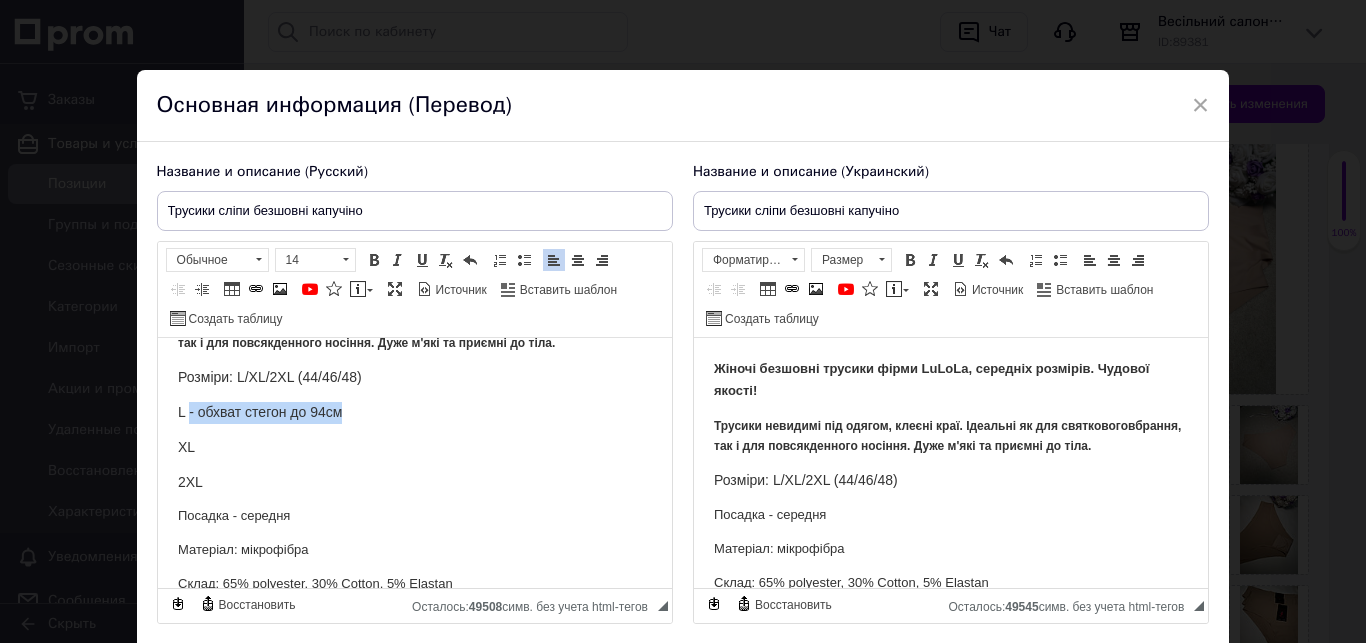 drag, startPoint x: 354, startPoint y: 420, endPoint x: 190, endPoint y: 412, distance: 164.195 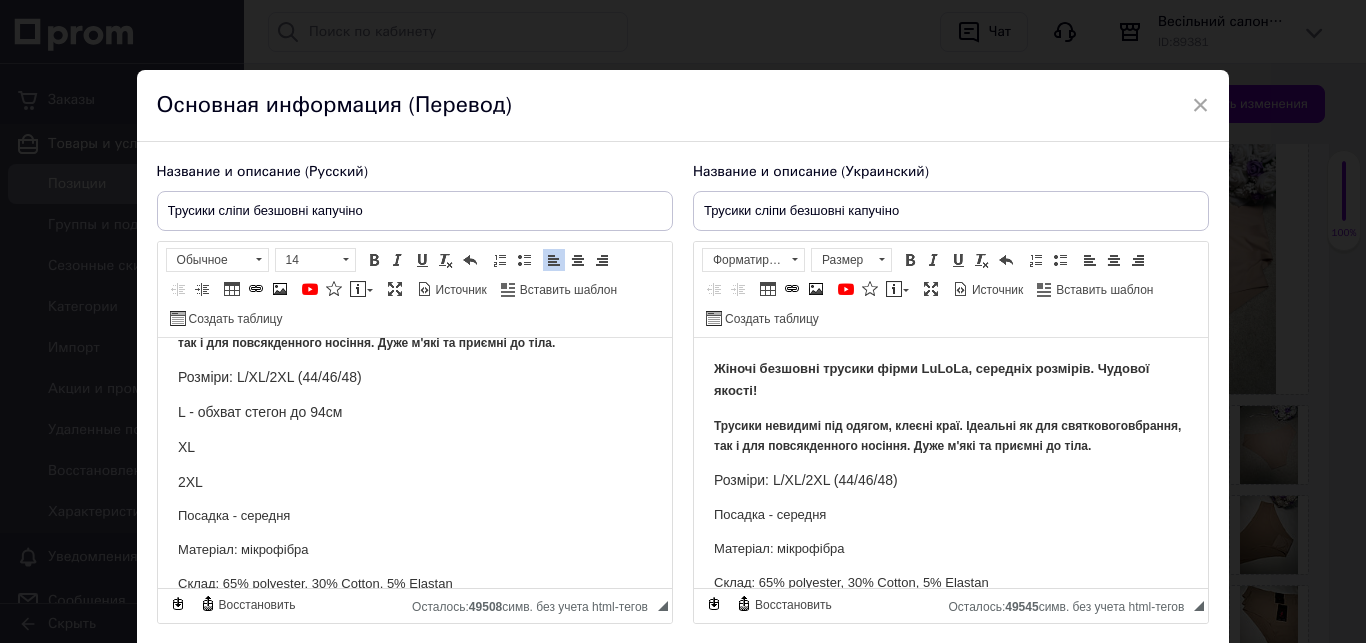click on "XL" at bounding box center [414, 448] 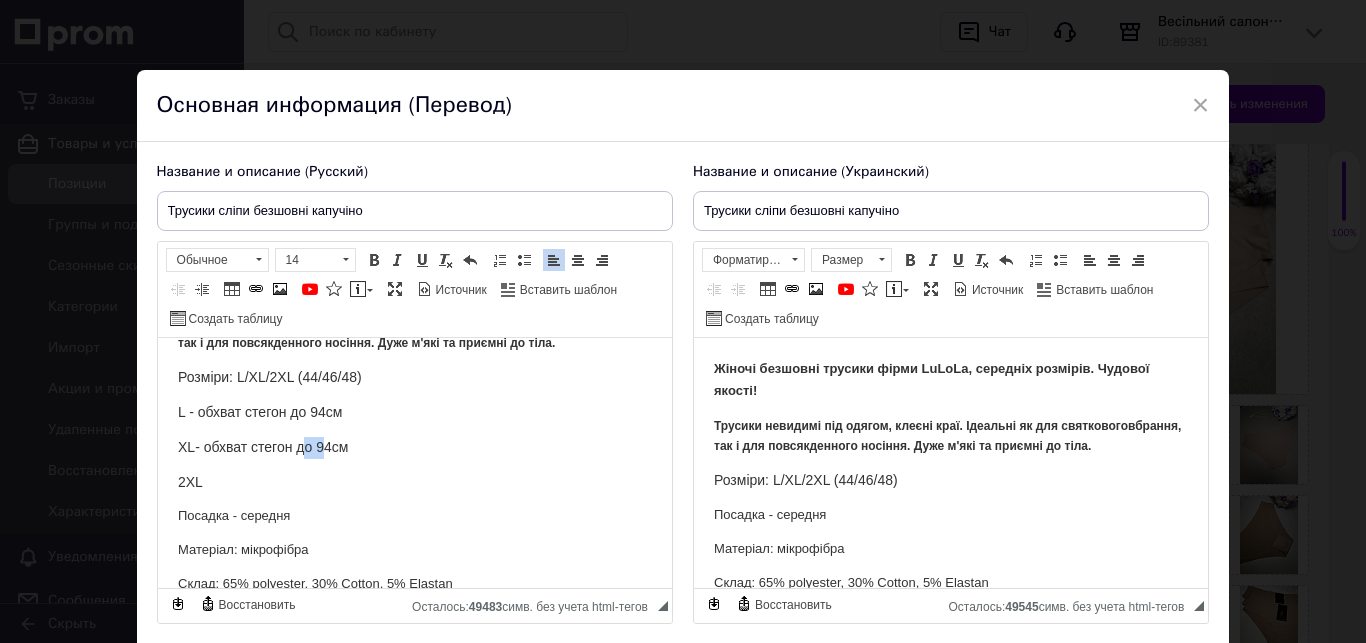 drag, startPoint x: 304, startPoint y: 451, endPoint x: 324, endPoint y: 455, distance: 20.396078 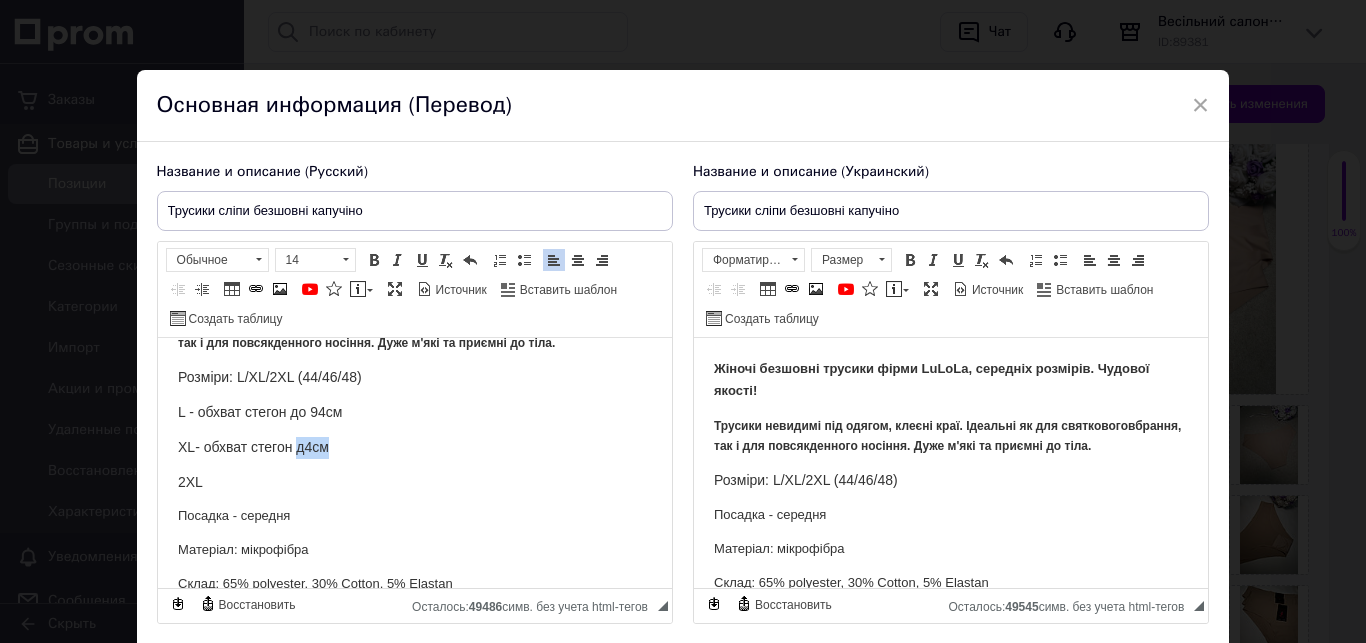 drag, startPoint x: 336, startPoint y: 454, endPoint x: 299, endPoint y: 451, distance: 37.12142 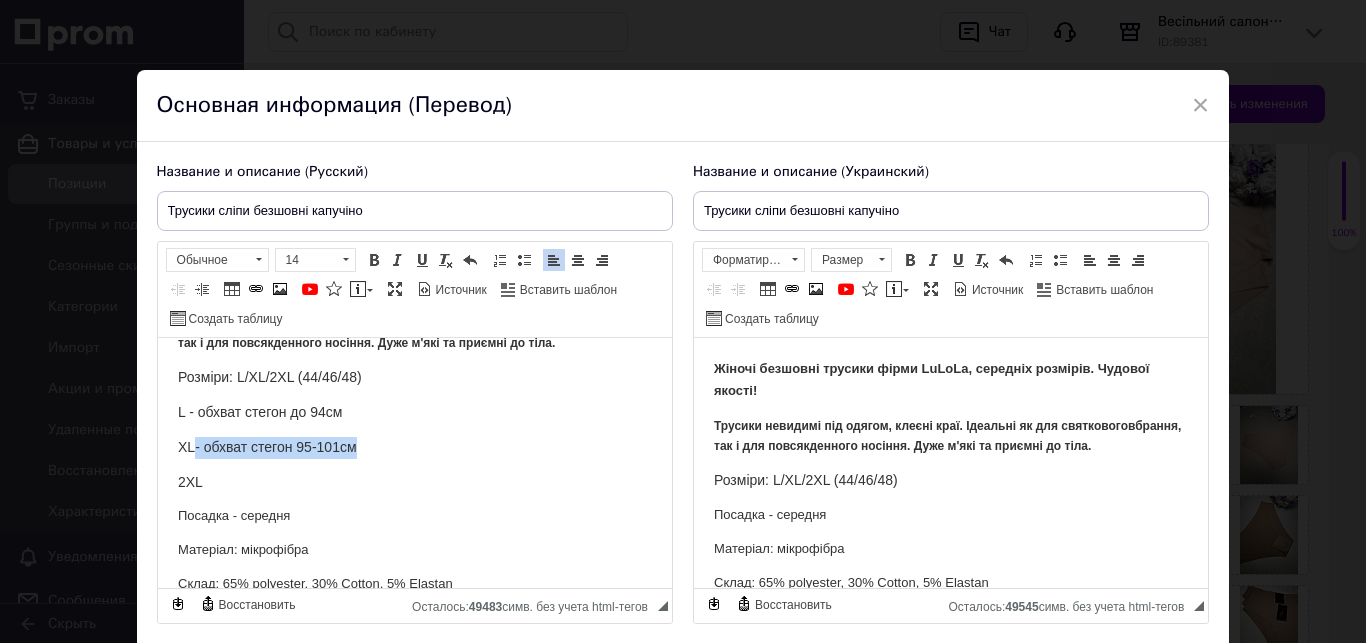 drag, startPoint x: 367, startPoint y: 452, endPoint x: 200, endPoint y: 439, distance: 167.50522 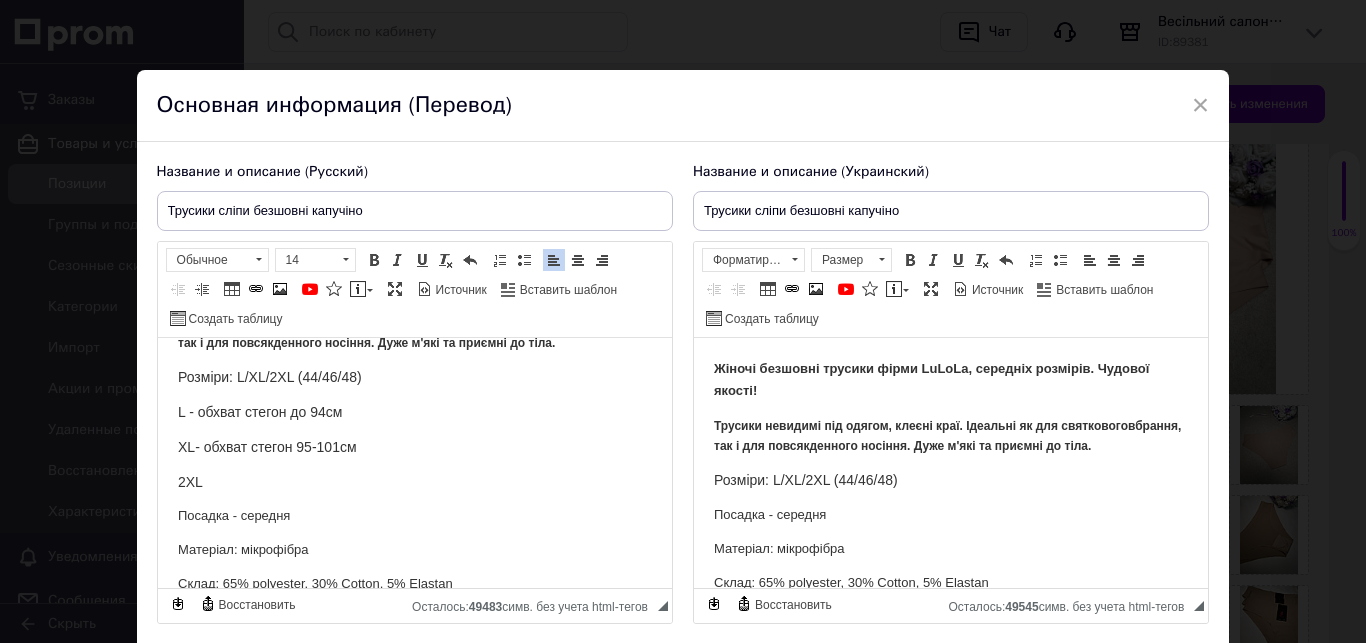 click on "Жіночі безшовні трусики фірми LuLoLa, середніх розмірів. Чудової якості! Трусики невидимі під одягом, клеєні краї. Ідеальні як для святкового  вбрання, так і для повсякденного носіння. Дуже м'які та приємні до тіла. Розміри: L/XL/2XL (44/46/48) L - обхват стегон до 94см XL  - обхват стегон 95-101см 2XL Посадка - середня Матеріал: мікрофібра Склад: 65% polyester, 30% Cotton, 5% Elastan Кольори: КАПУЧІНО Виробник: LuLoLa Наявність потрібного розміру та кольору уточнюйте ([PHONE_NUMBER] - Viber, Telegram)" at bounding box center [414, 486] 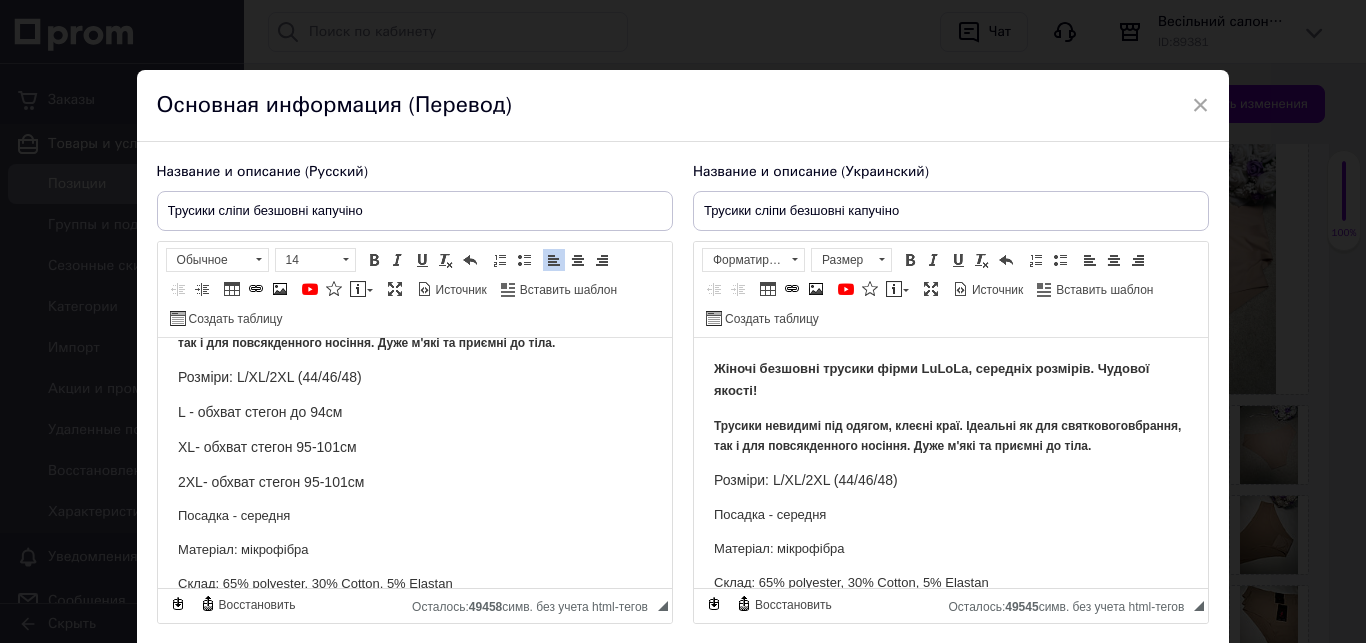 click on "- обхват стегон 95-101см" at bounding box center [282, 482] 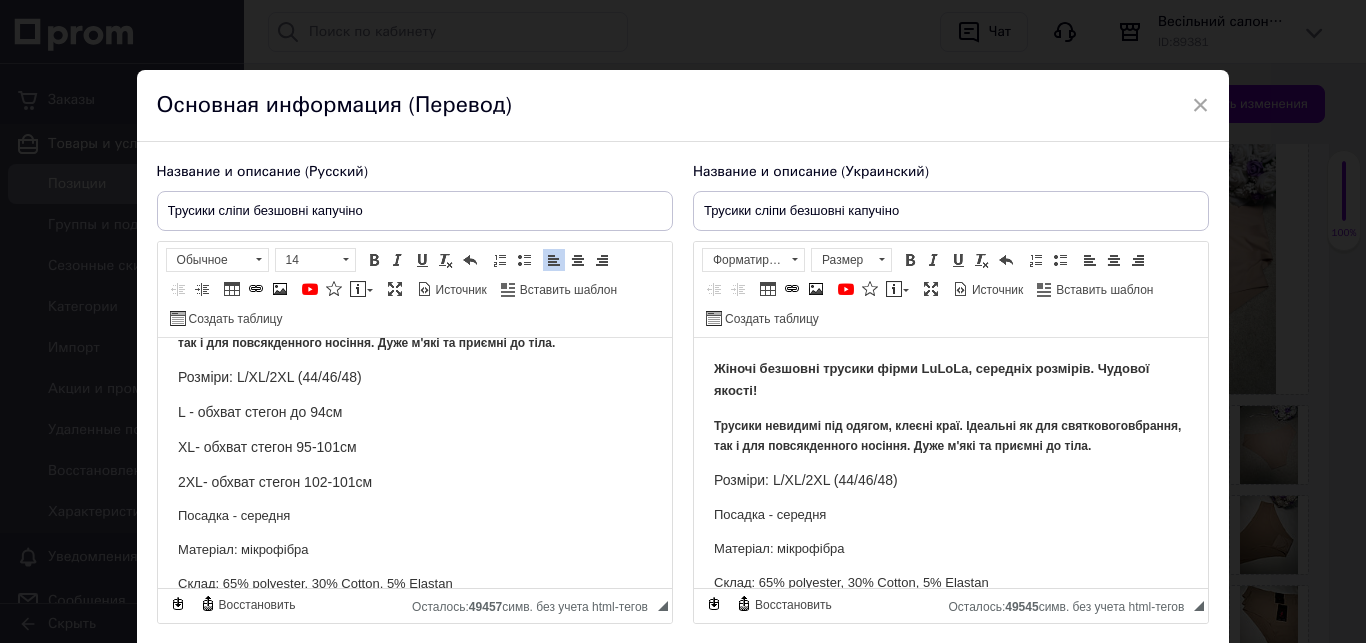 click on "- обхват стегон 102-101см" at bounding box center [286, 482] 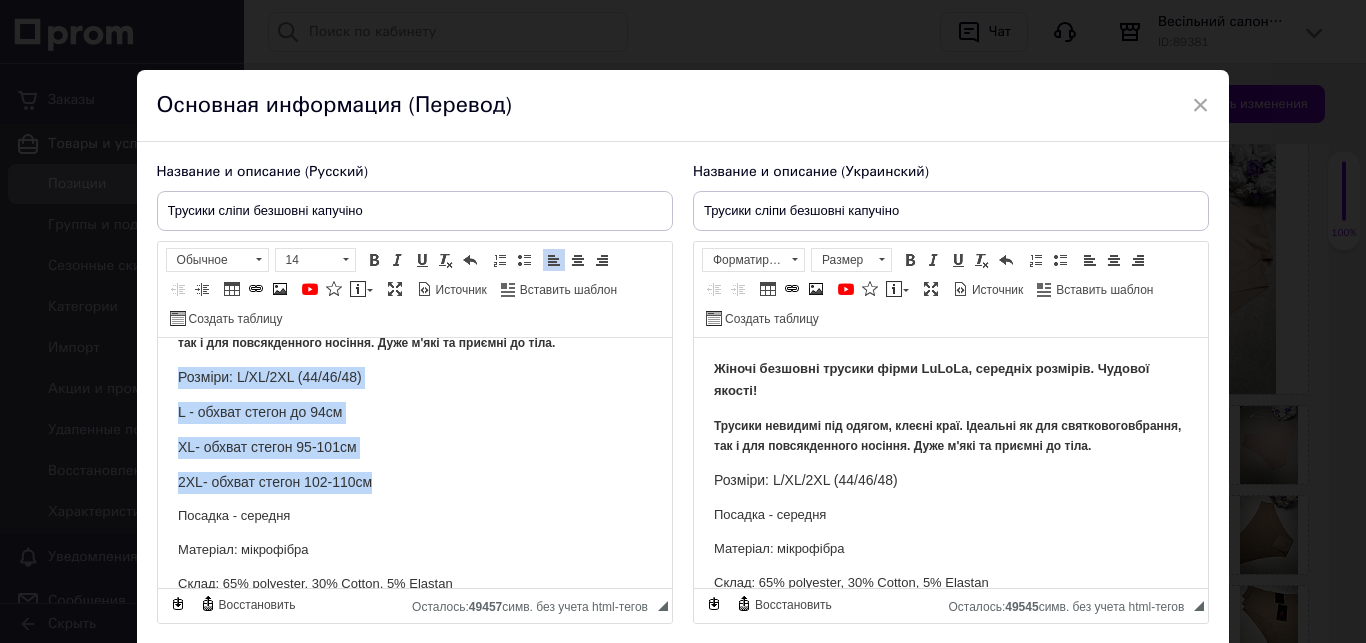 drag, startPoint x: 380, startPoint y: 485, endPoint x: 167, endPoint y: 386, distance: 234.88295 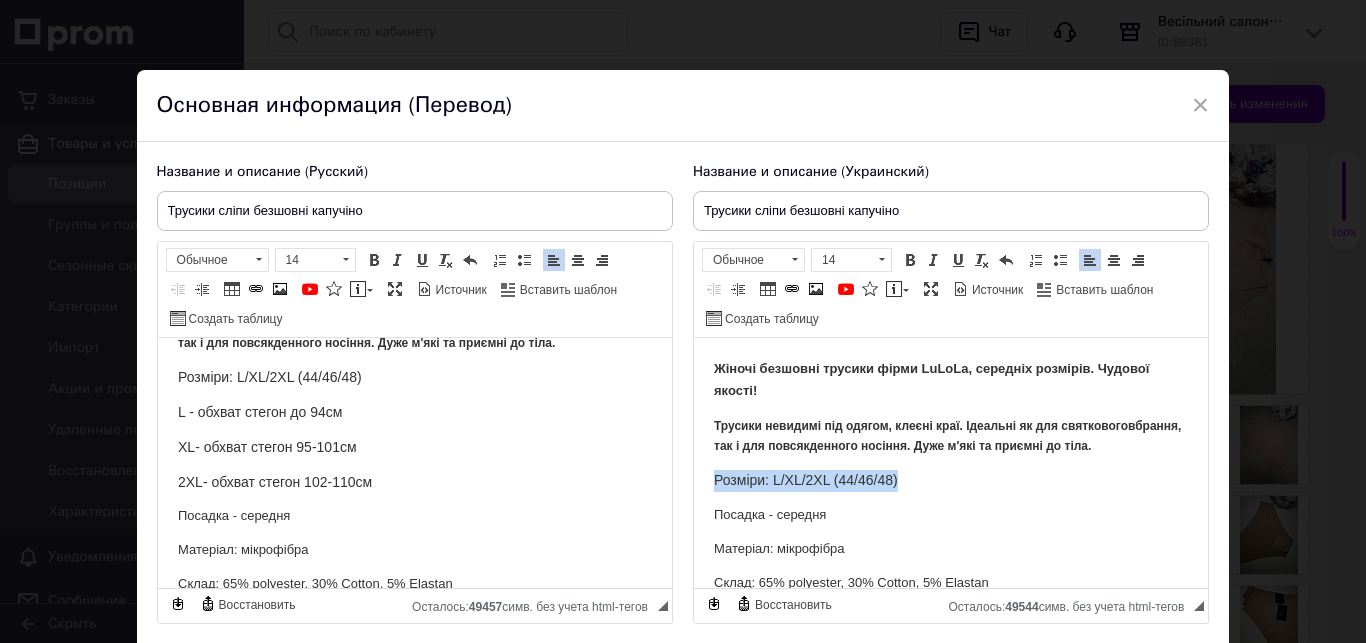 drag, startPoint x: 910, startPoint y: 476, endPoint x: 706, endPoint y: 477, distance: 204.00246 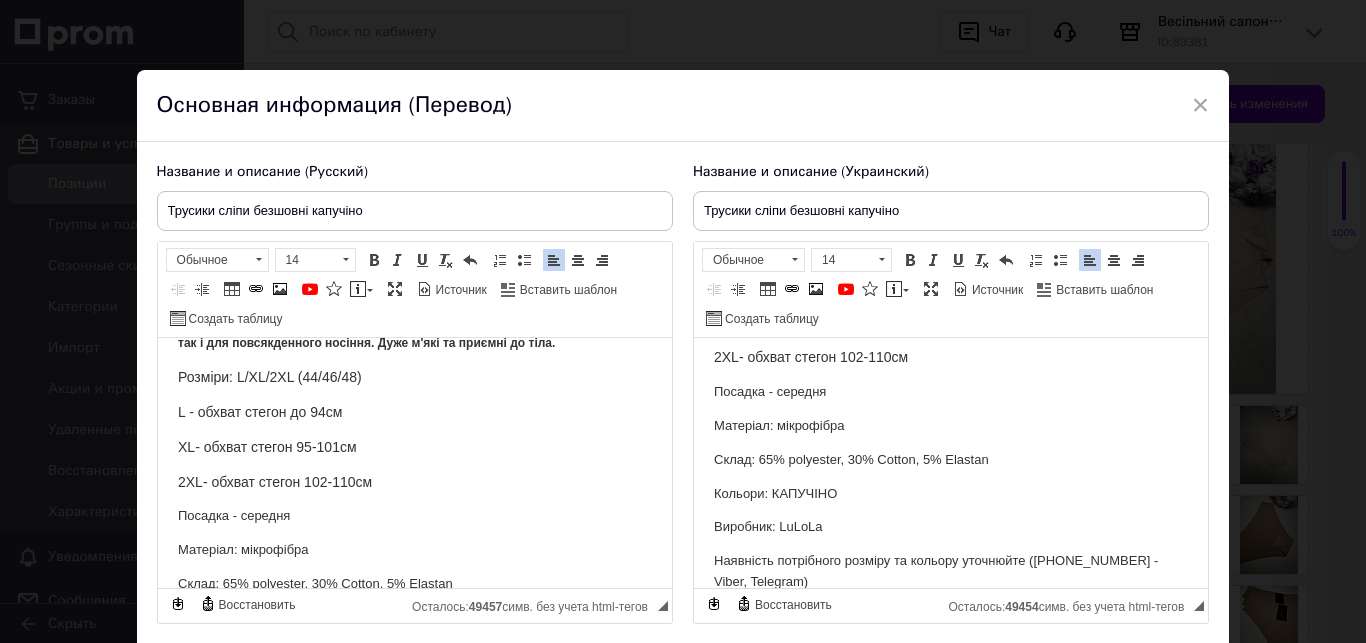 scroll, scrollTop: 264, scrollLeft: 0, axis: vertical 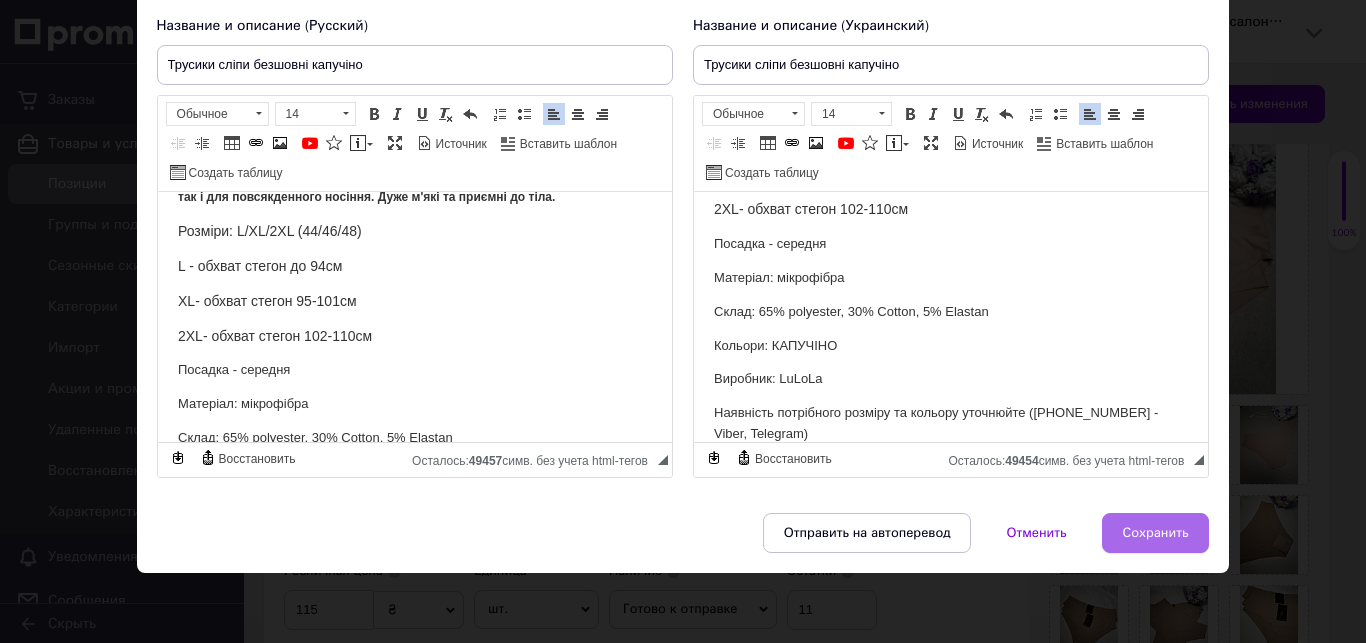 click on "Сохранить" at bounding box center (1156, 533) 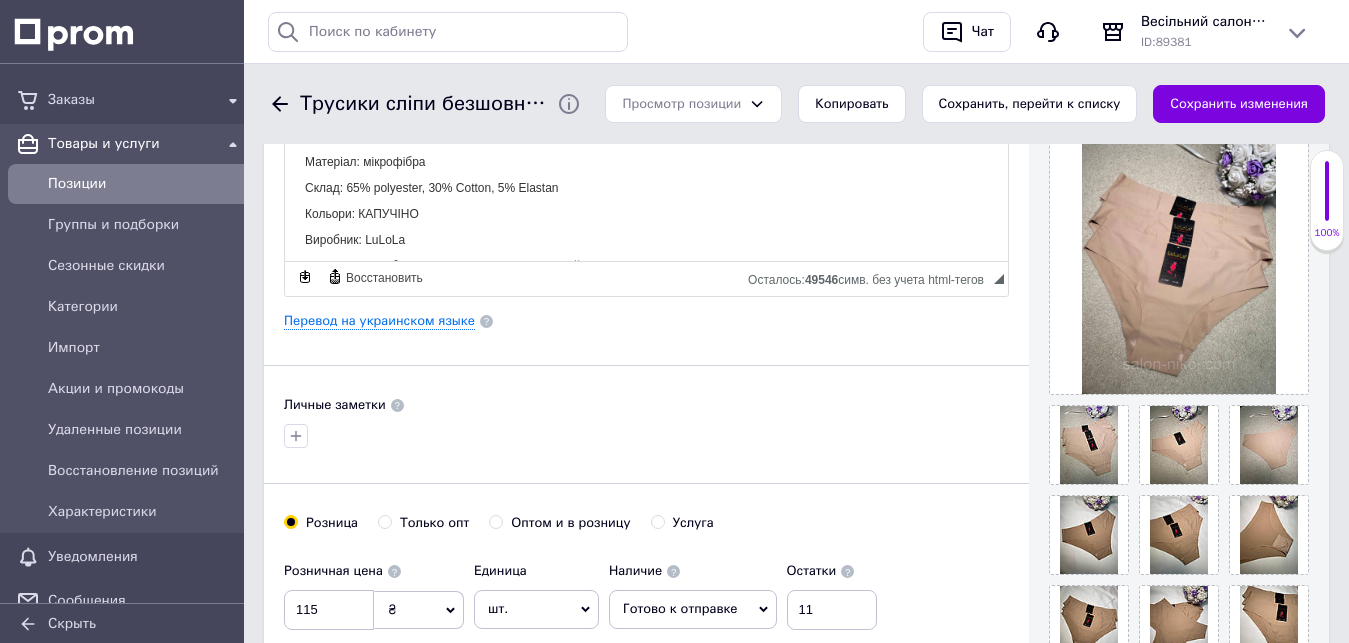 scroll, scrollTop: 0, scrollLeft: 0, axis: both 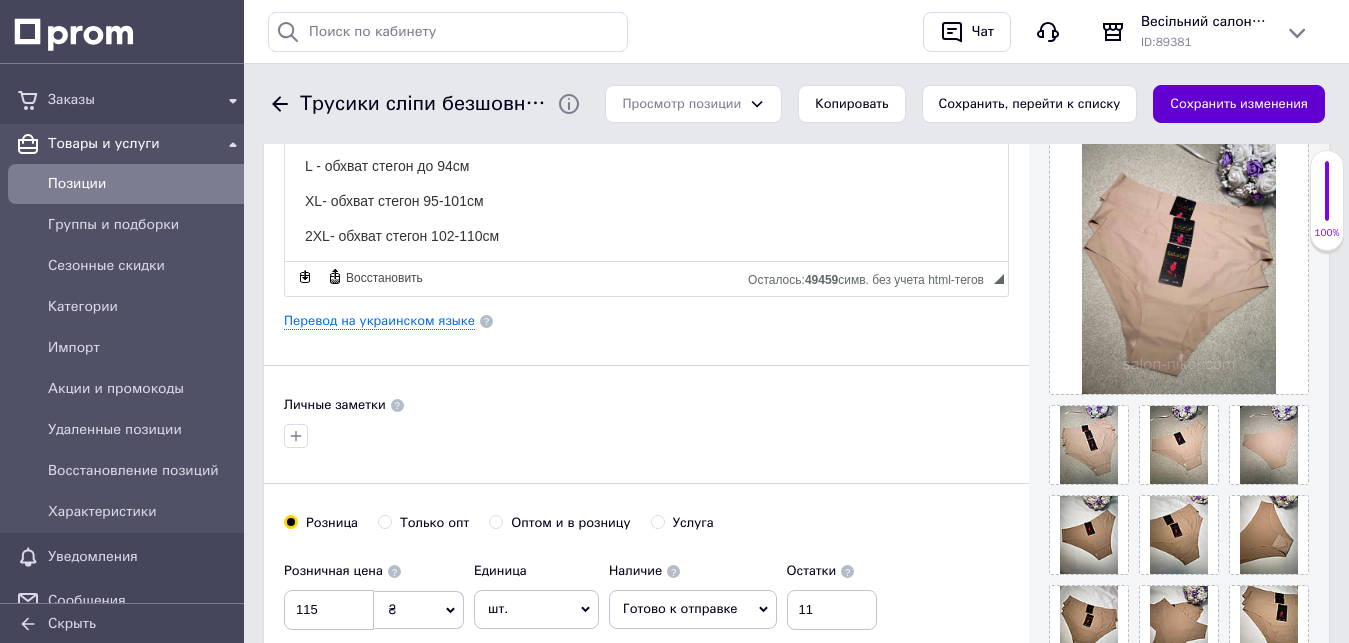 click on "Сохранить изменения" at bounding box center (1239, 104) 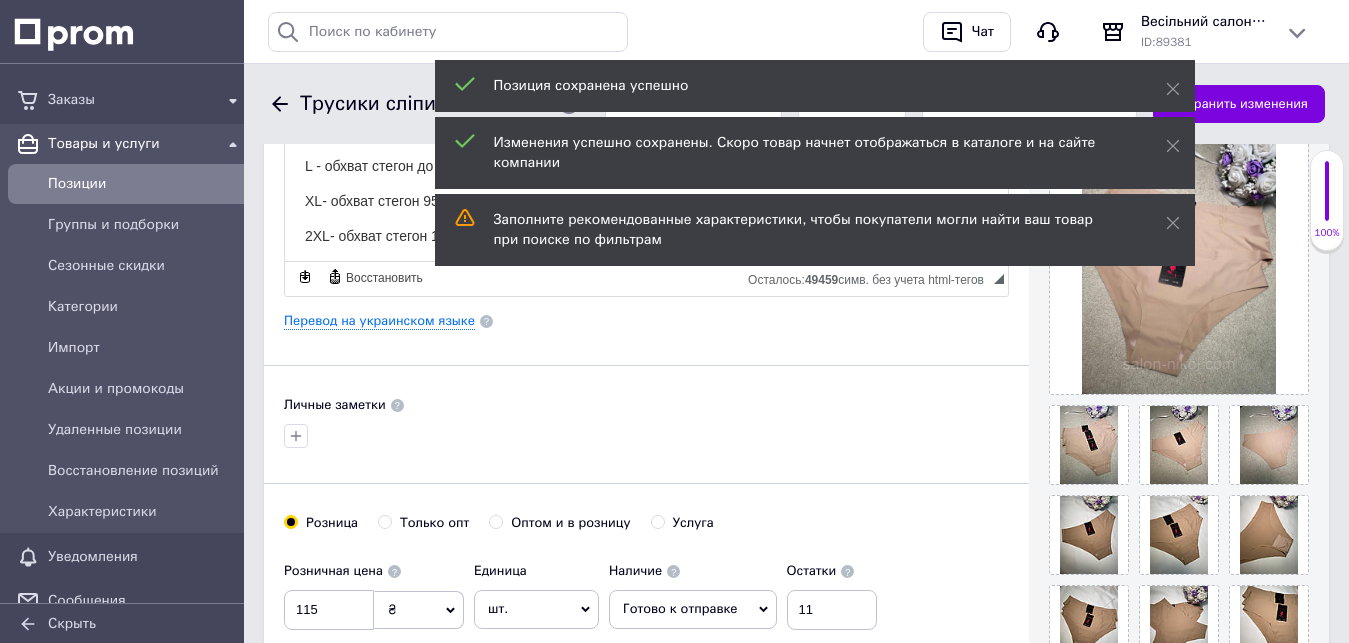 click on "Позиции" at bounding box center (146, 184) 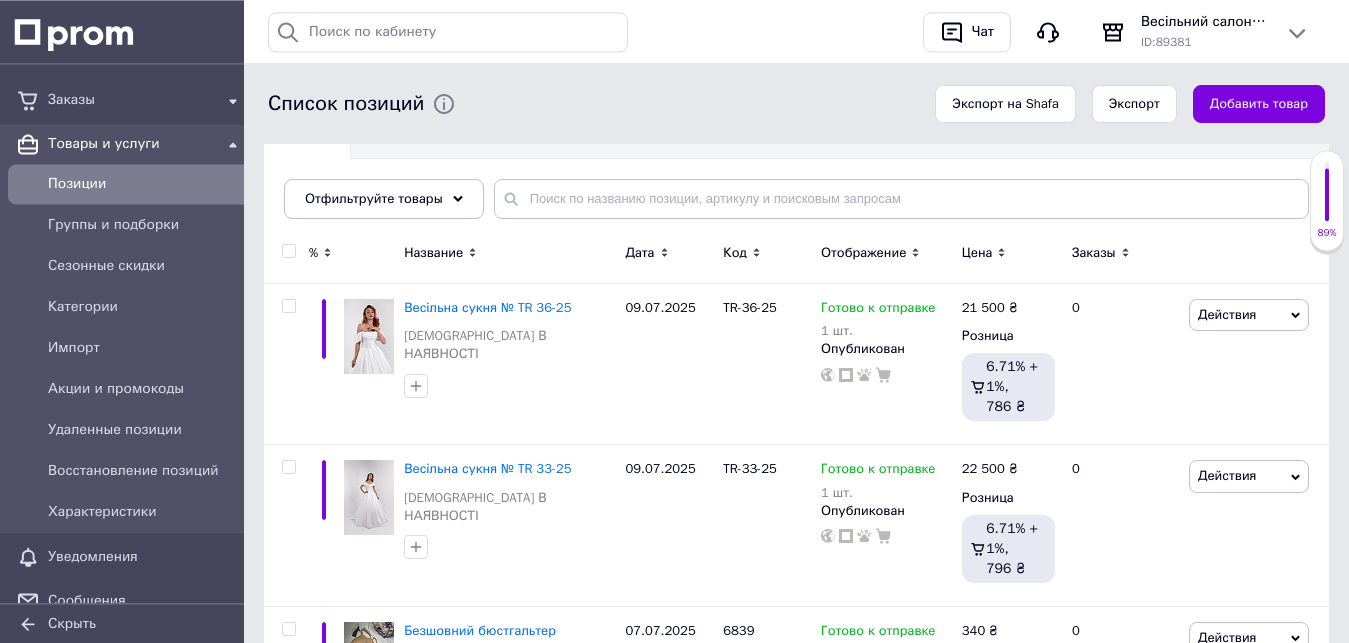 scroll, scrollTop: 204, scrollLeft: 0, axis: vertical 